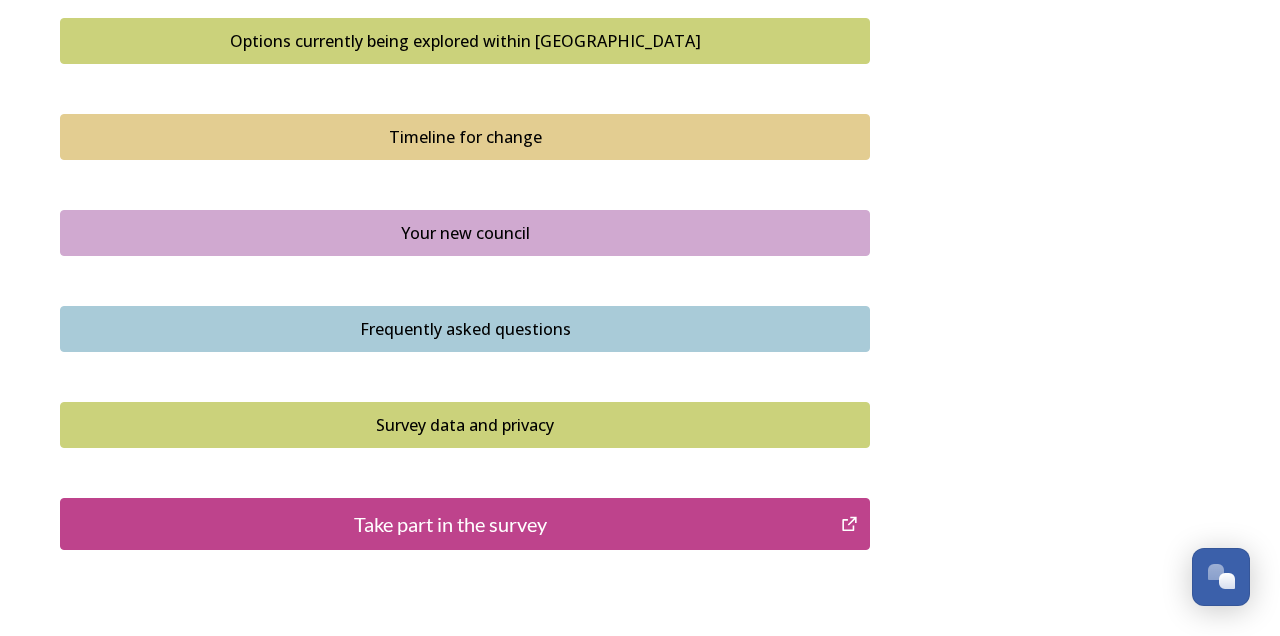 scroll, scrollTop: 1366, scrollLeft: 0, axis: vertical 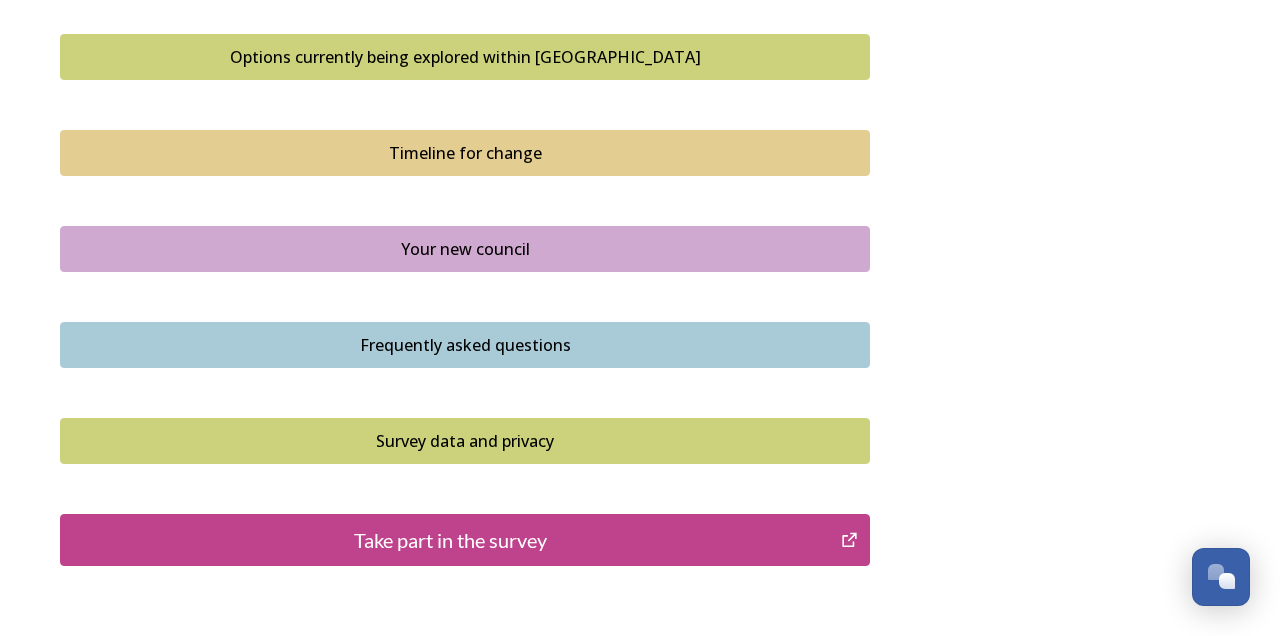 click on "Options currently being explored within West Sussex" at bounding box center [465, 57] 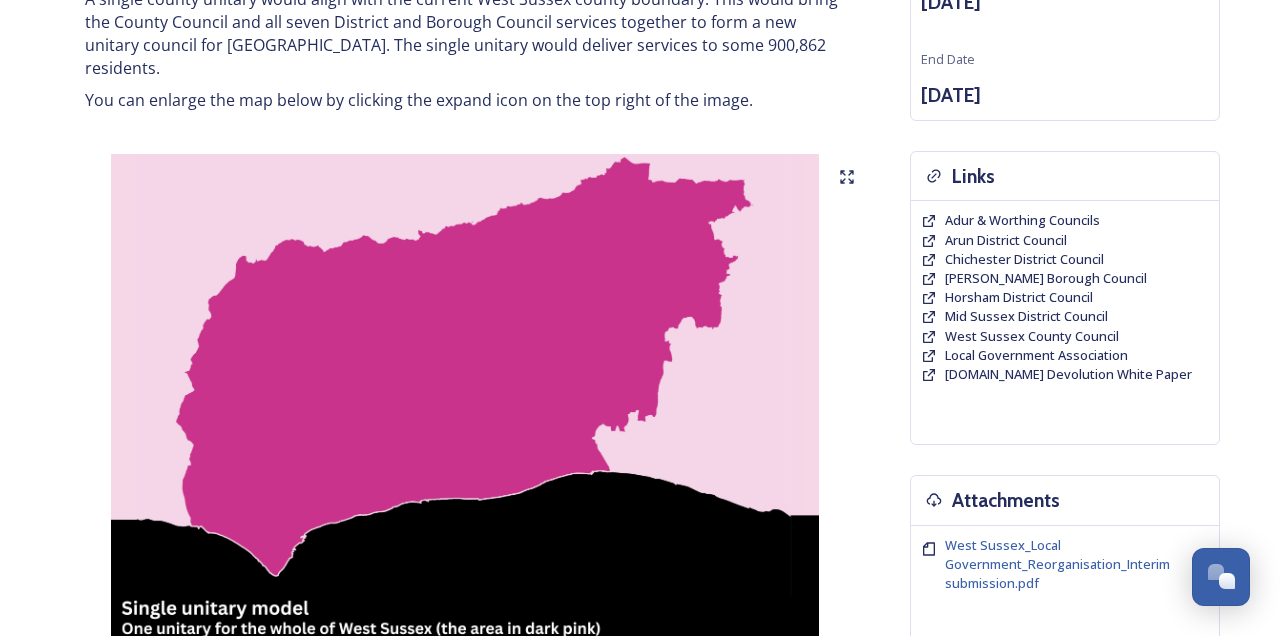 scroll, scrollTop: 333, scrollLeft: 0, axis: vertical 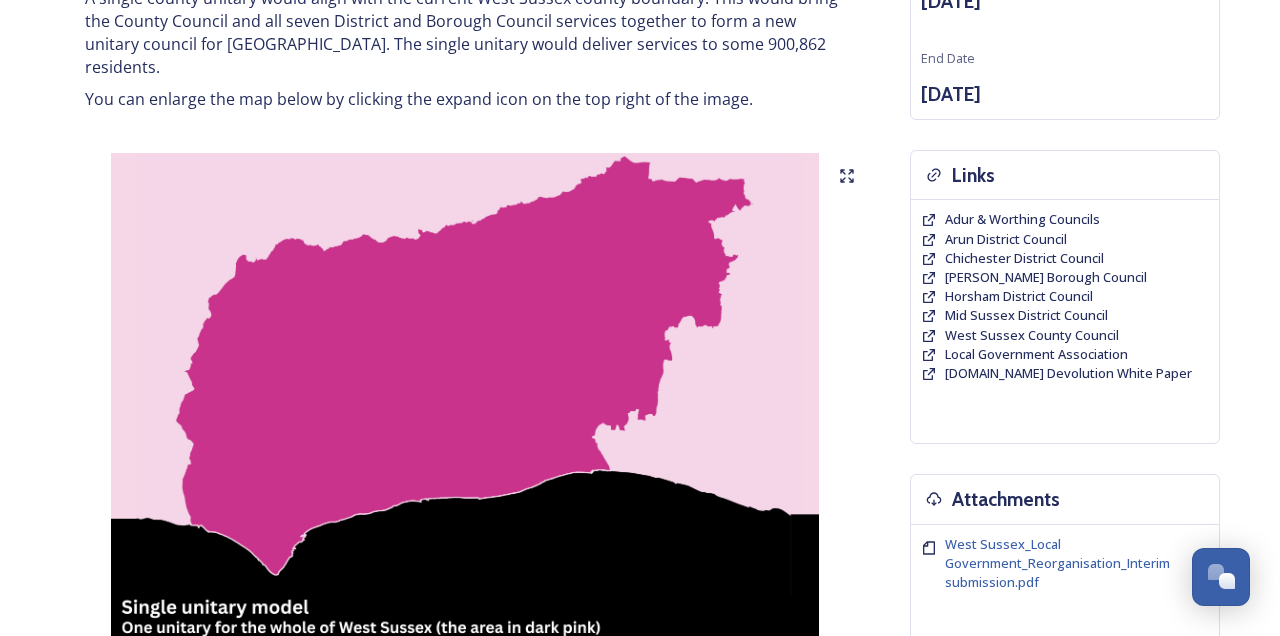 click 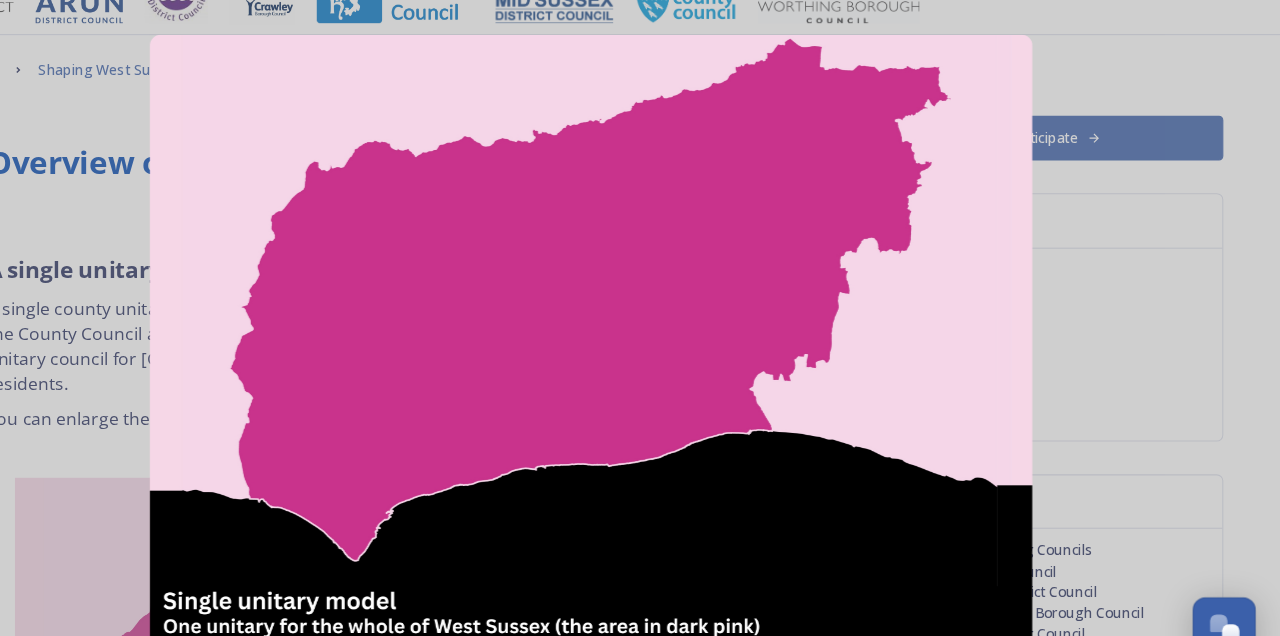 scroll, scrollTop: 0, scrollLeft: 0, axis: both 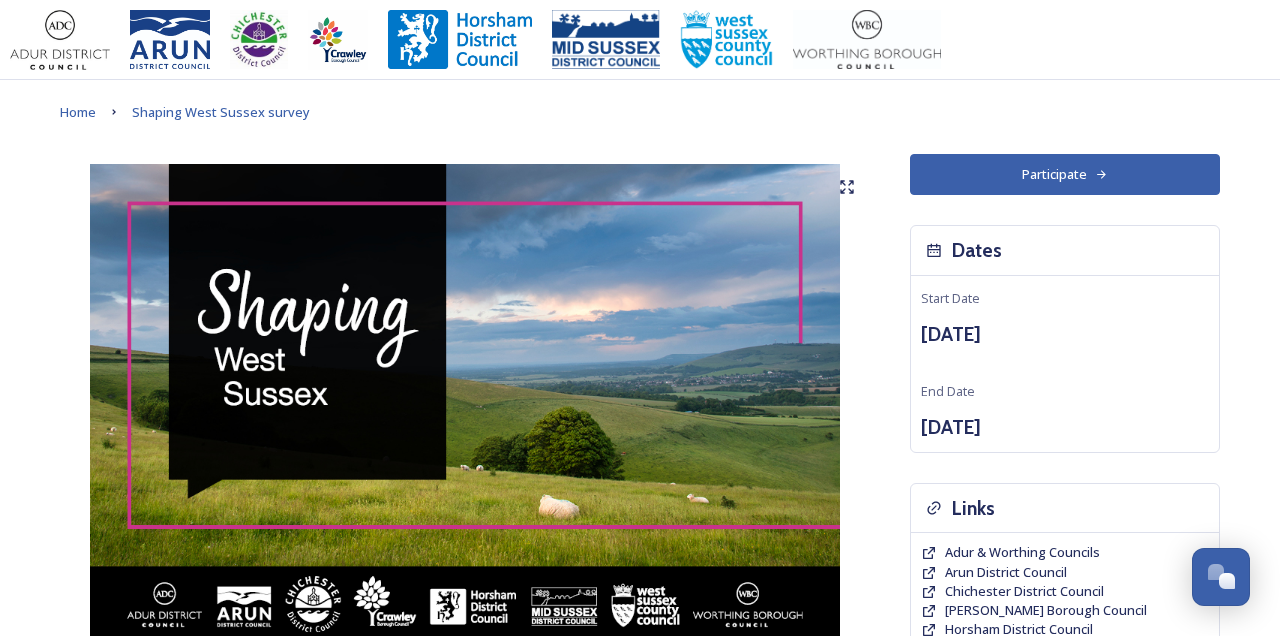 click 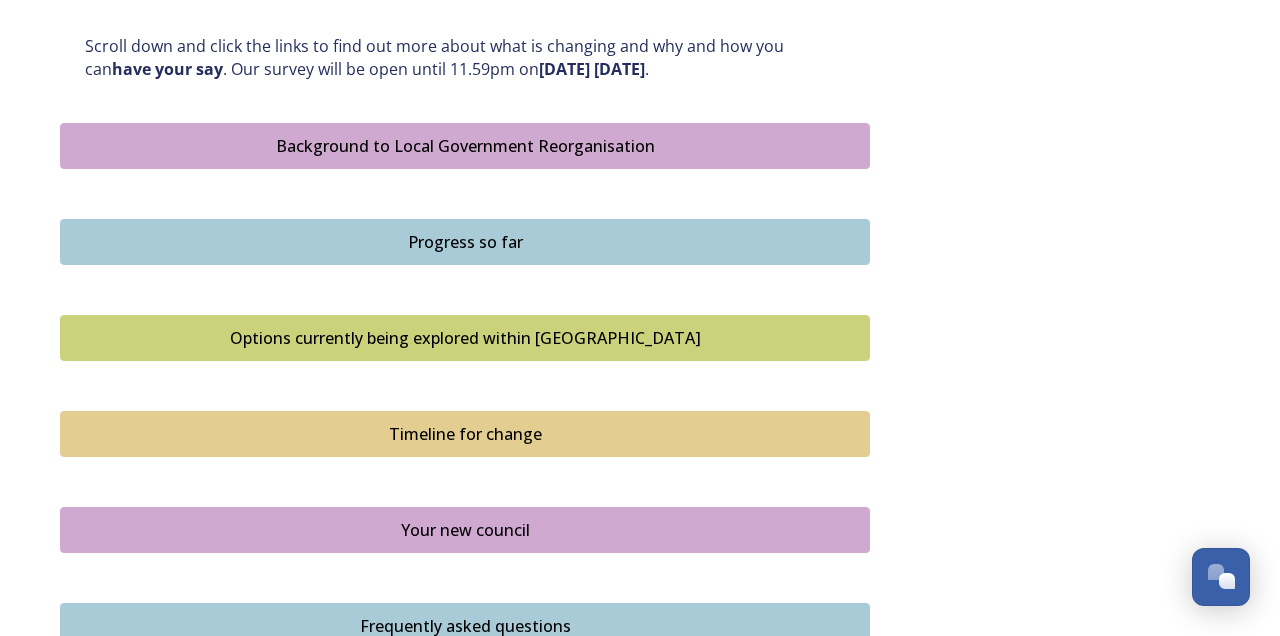scroll, scrollTop: 1135, scrollLeft: 0, axis: vertical 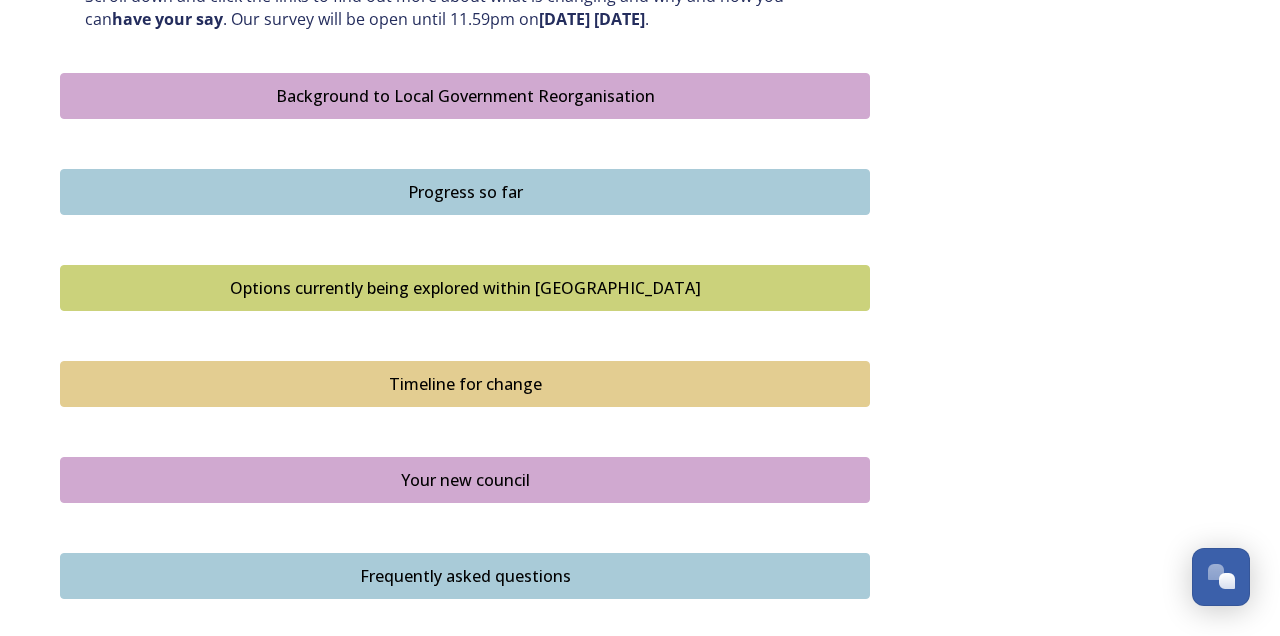 click on "Background to Local Government Reorganisation" at bounding box center [465, 96] 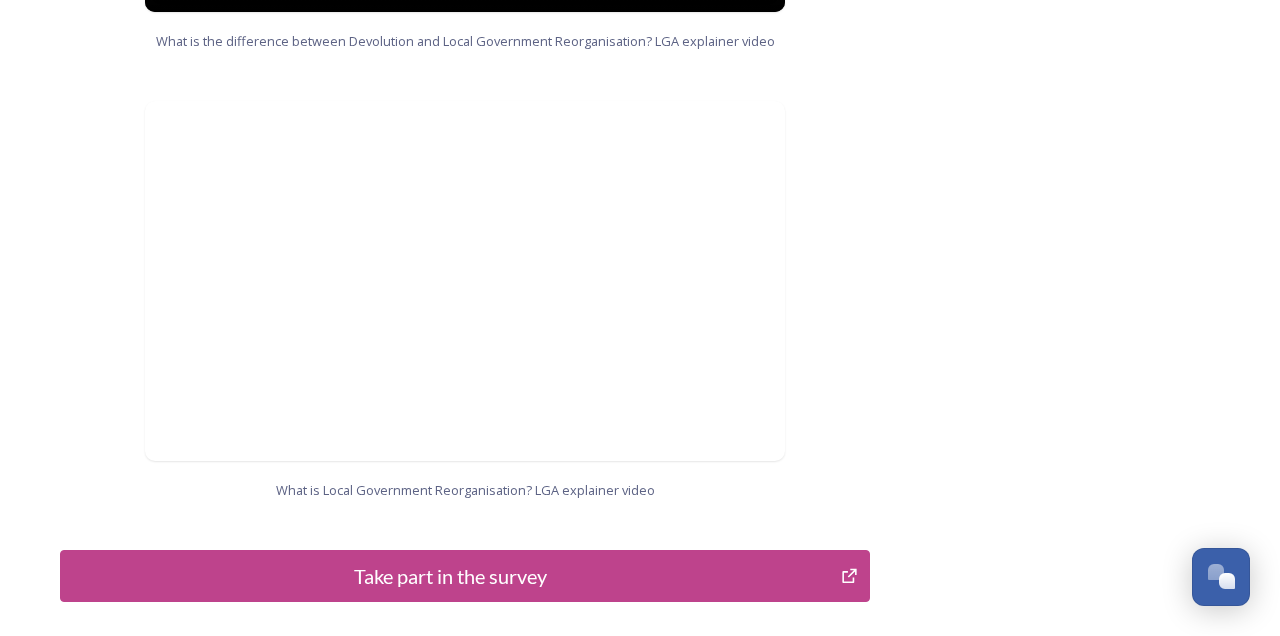 scroll, scrollTop: 2036, scrollLeft: 0, axis: vertical 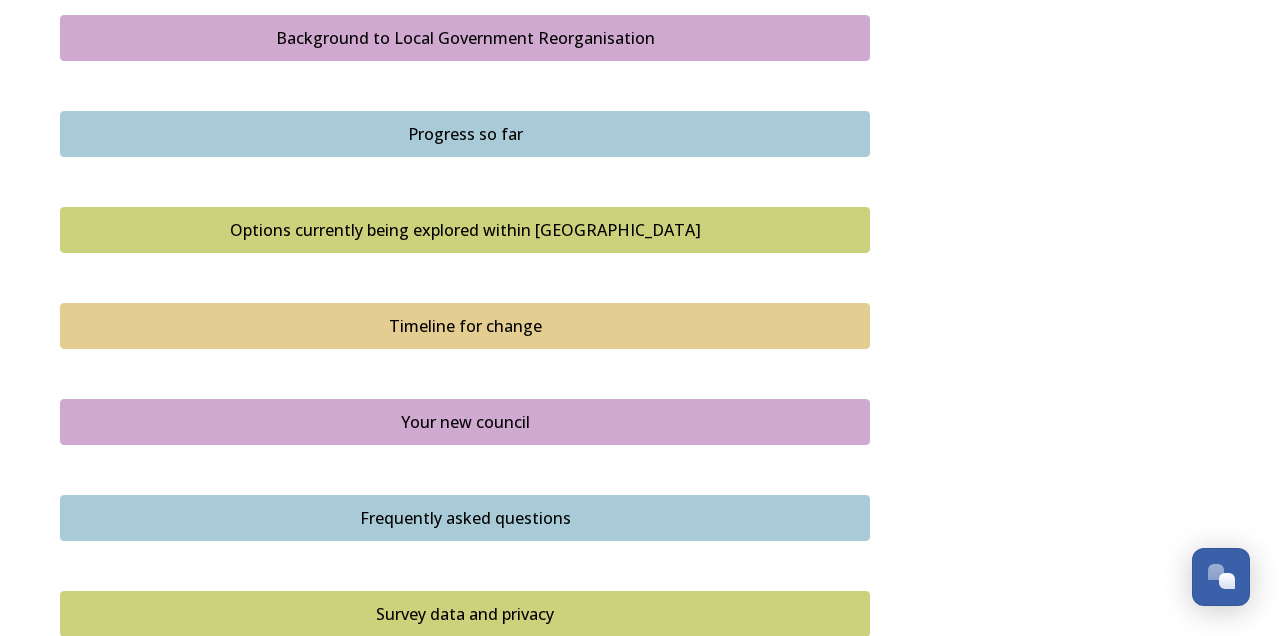 click on "Progress so far" at bounding box center [465, 134] 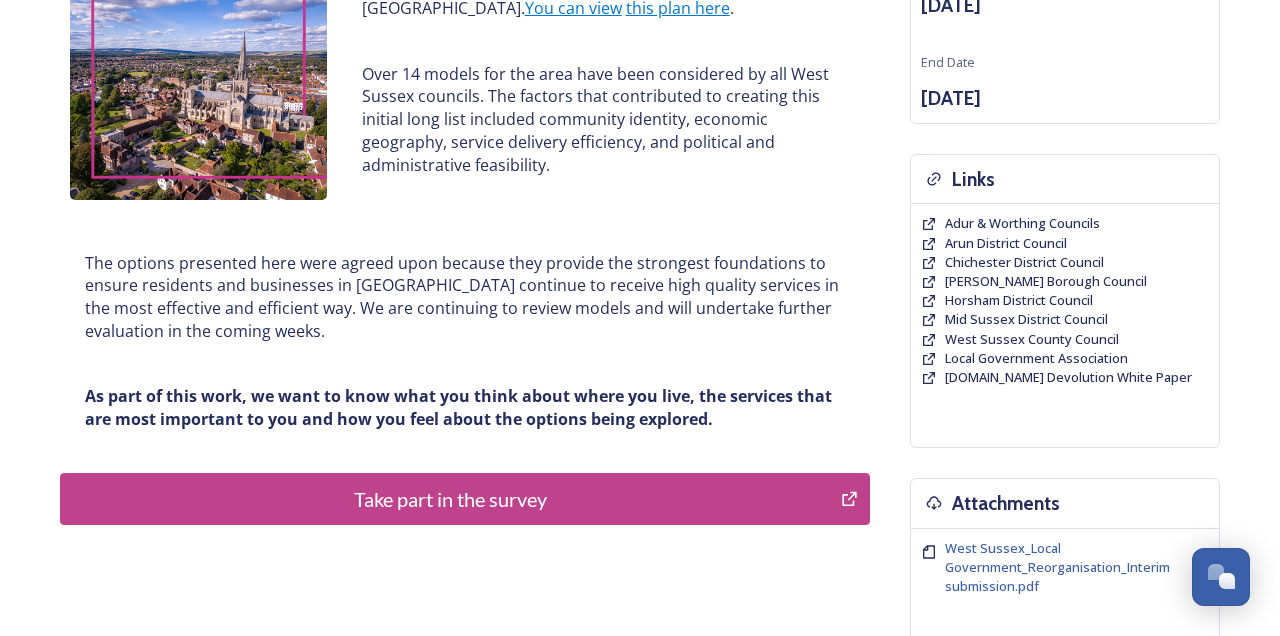 scroll, scrollTop: 417, scrollLeft: 0, axis: vertical 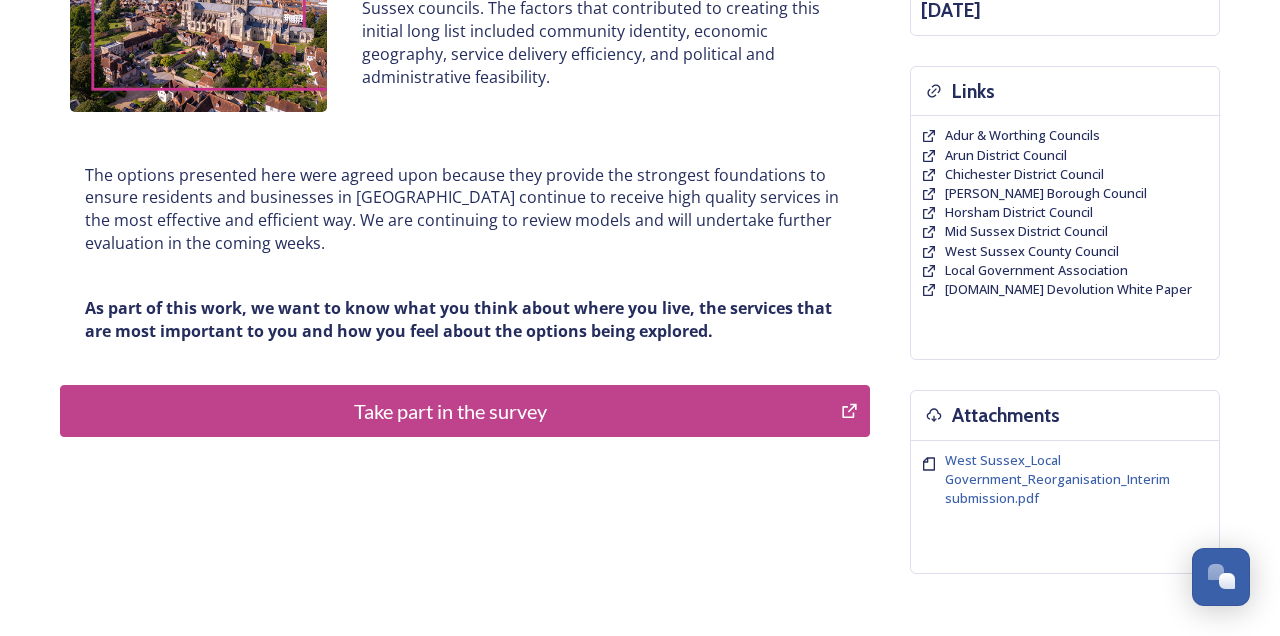 click on "Take part in the survey" at bounding box center (450, 411) 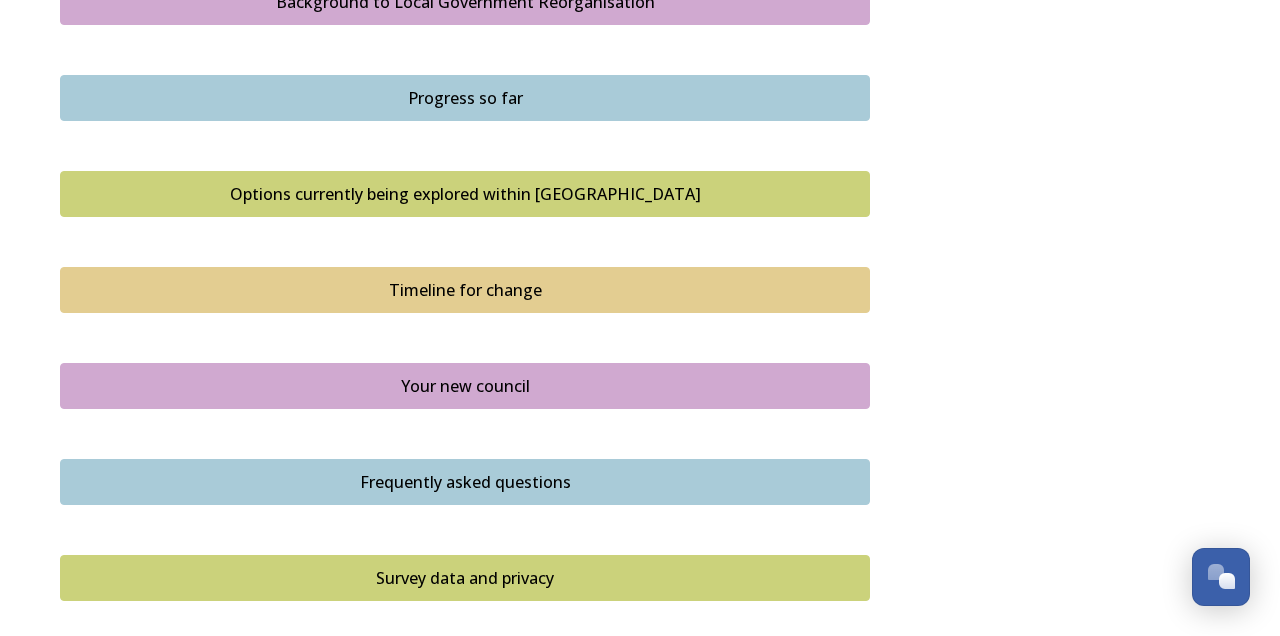 scroll, scrollTop: 1228, scrollLeft: 0, axis: vertical 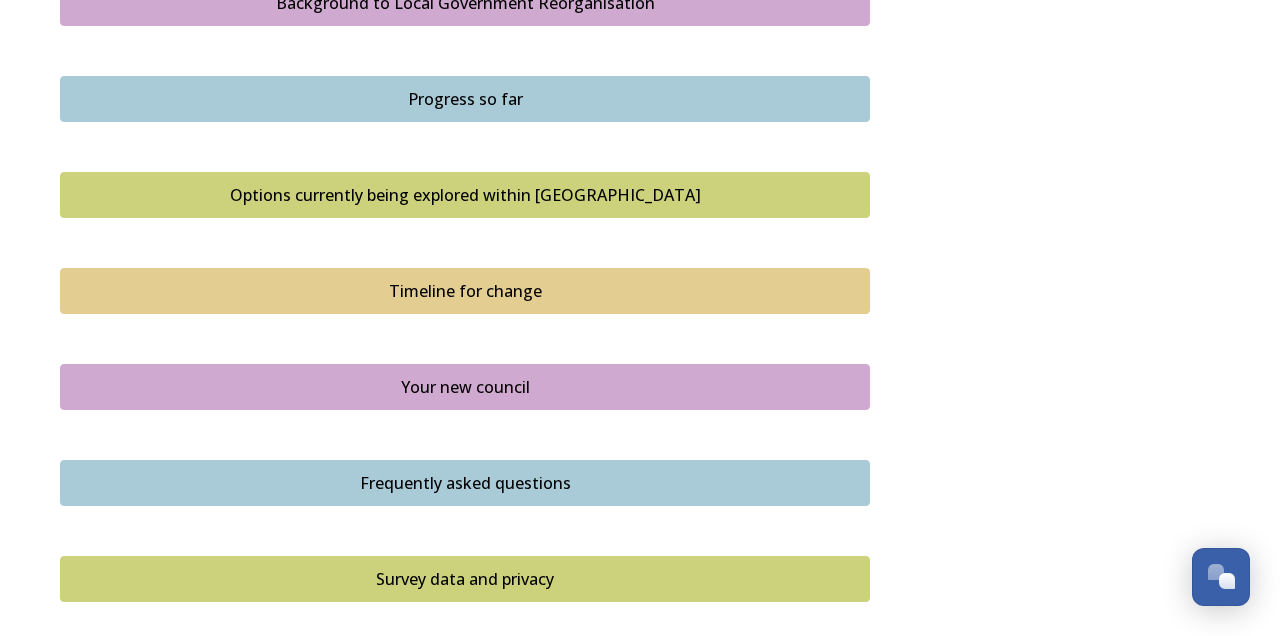 click on "Timeline for change" at bounding box center [465, 291] 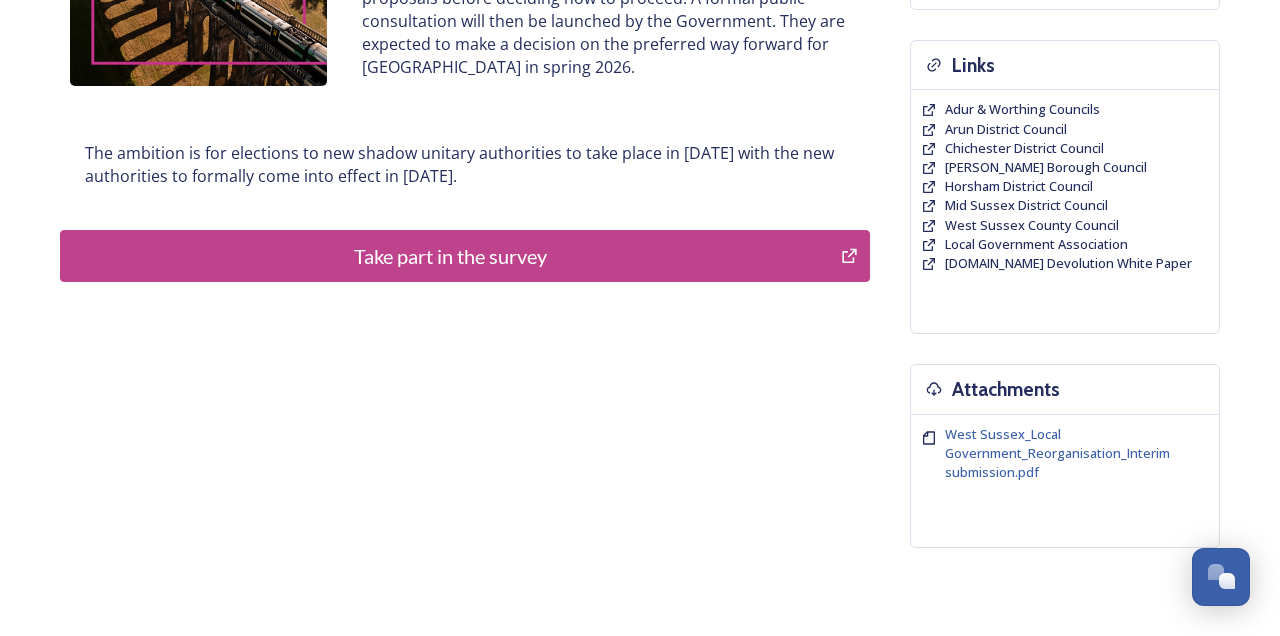 scroll, scrollTop: 447, scrollLeft: 0, axis: vertical 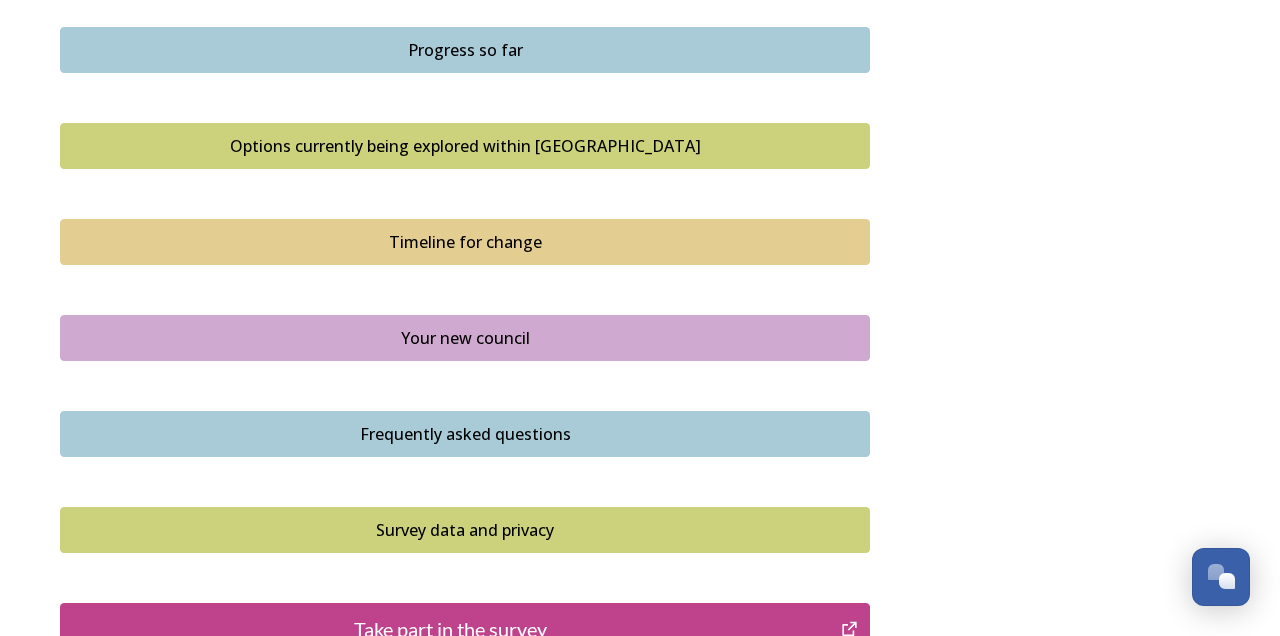 click on "Your new council" at bounding box center [465, 338] 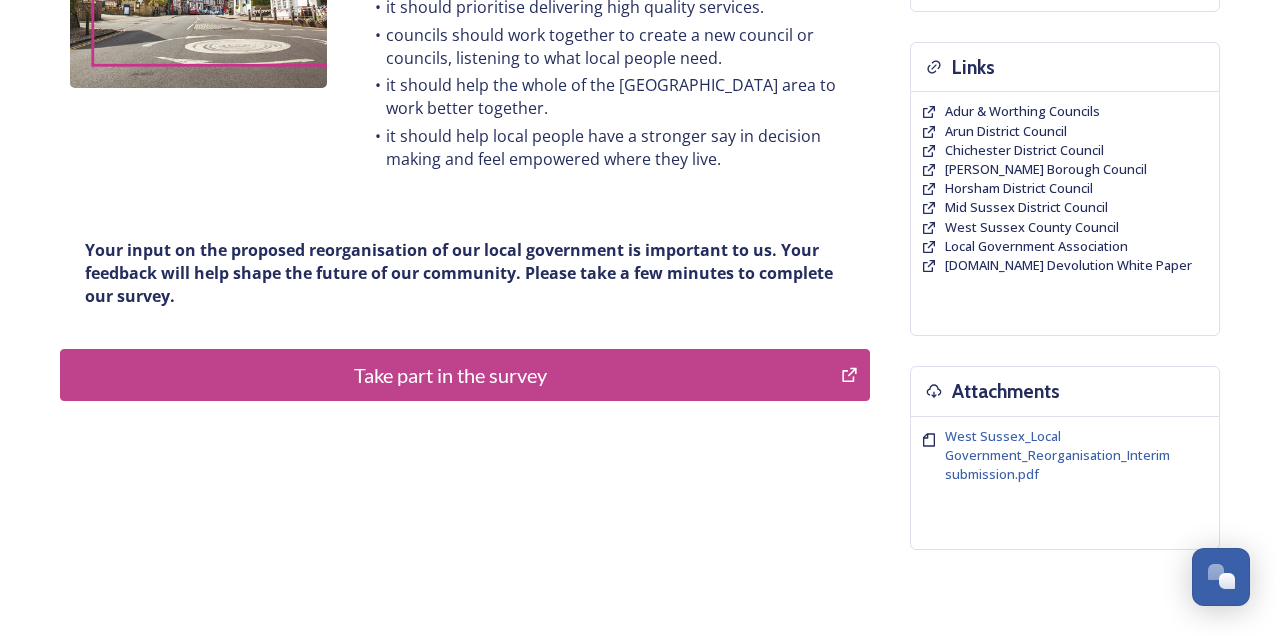 scroll, scrollTop: 447, scrollLeft: 0, axis: vertical 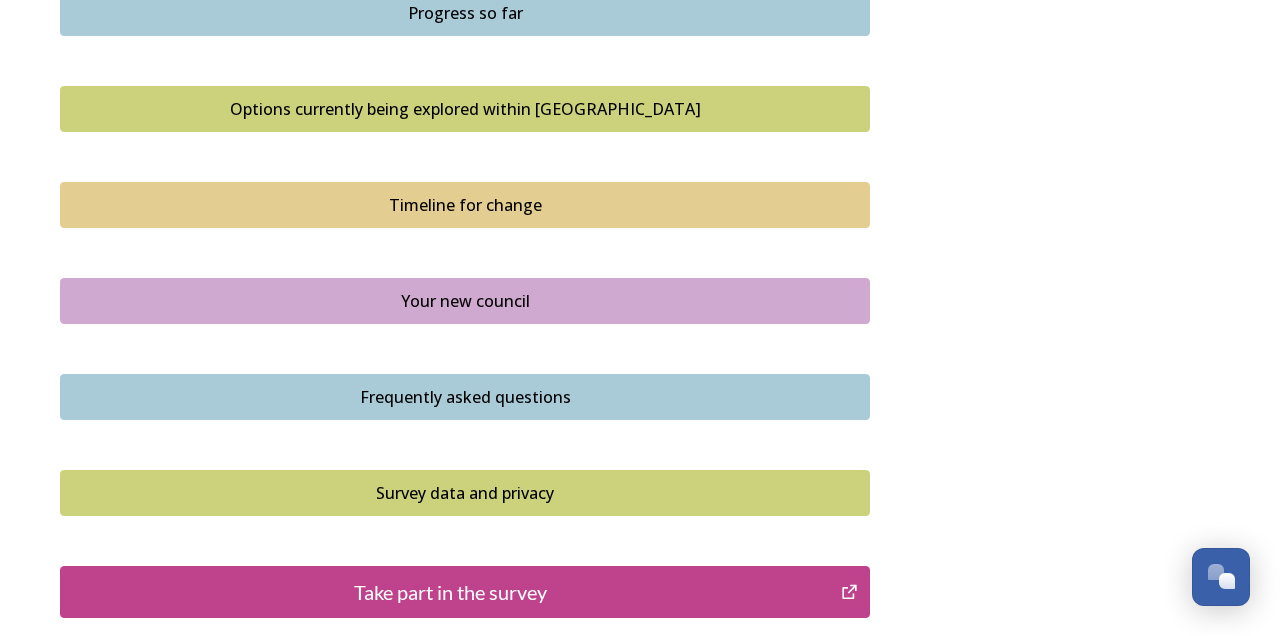 click on "Frequently asked questions" at bounding box center (465, 397) 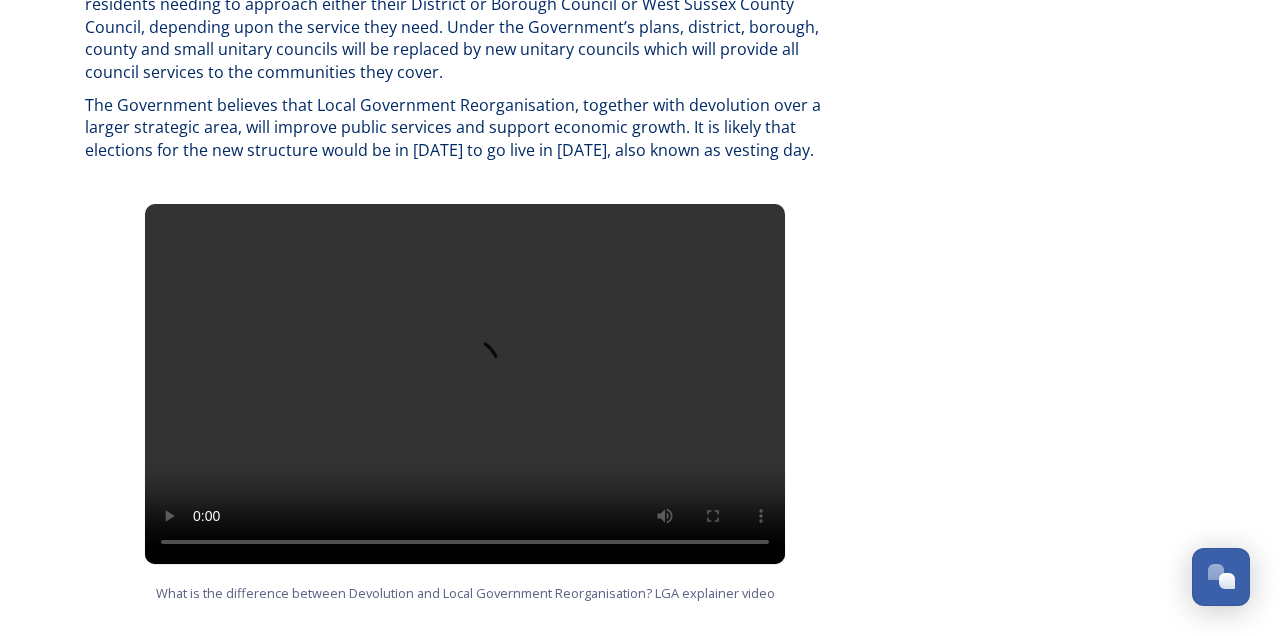 scroll, scrollTop: 1249, scrollLeft: 0, axis: vertical 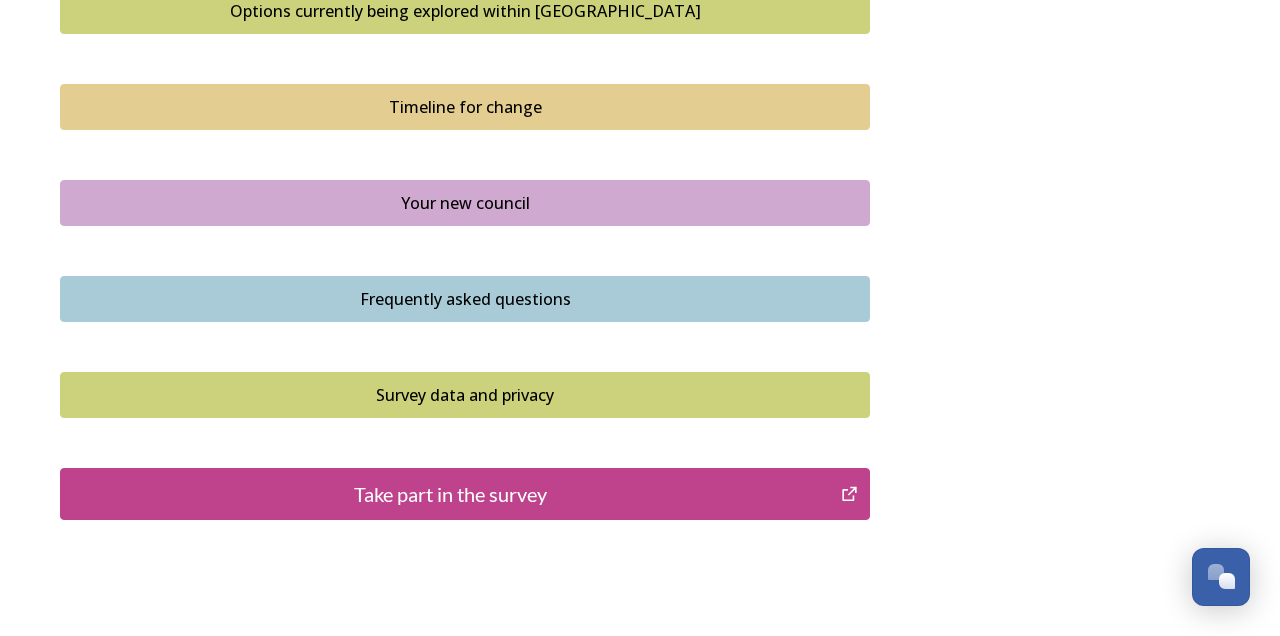 click on "Take part in the survey" at bounding box center [450, 494] 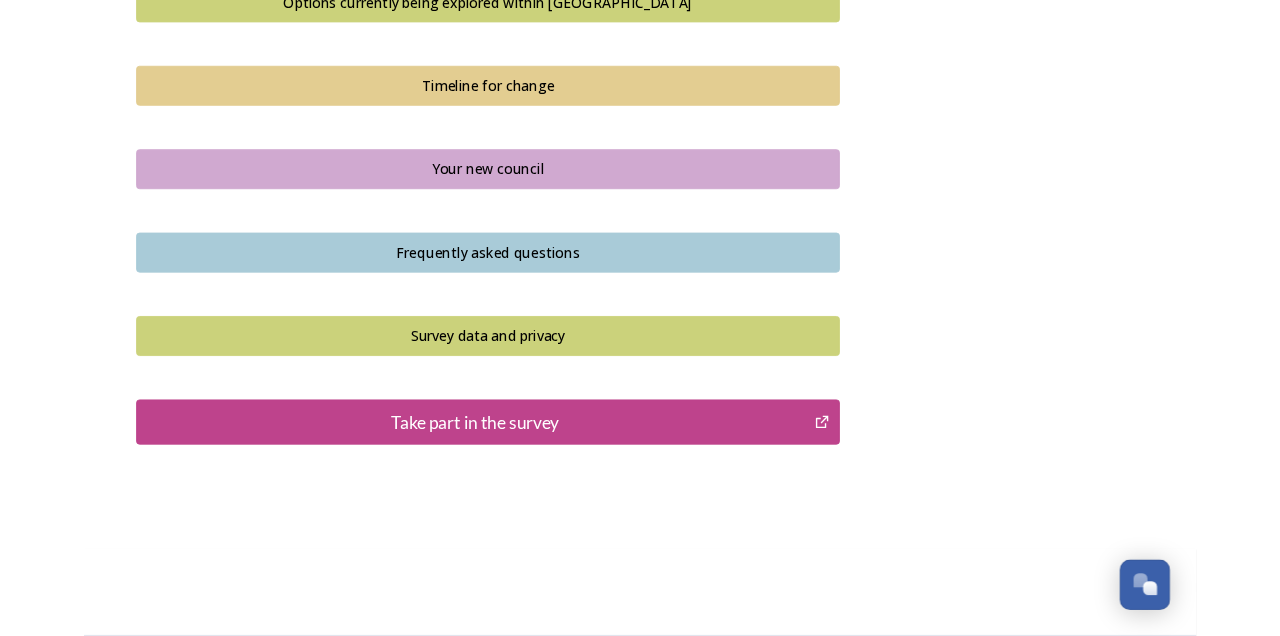 scroll, scrollTop: 1499, scrollLeft: 0, axis: vertical 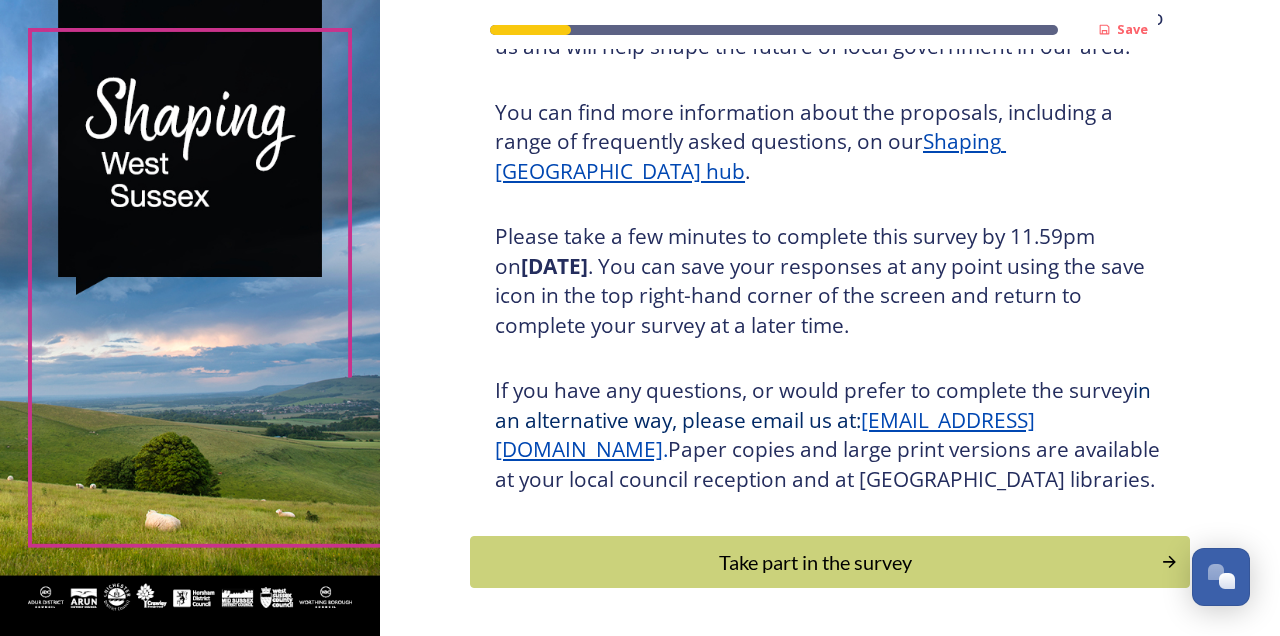 click on "Take part in the survey" at bounding box center (815, 562) 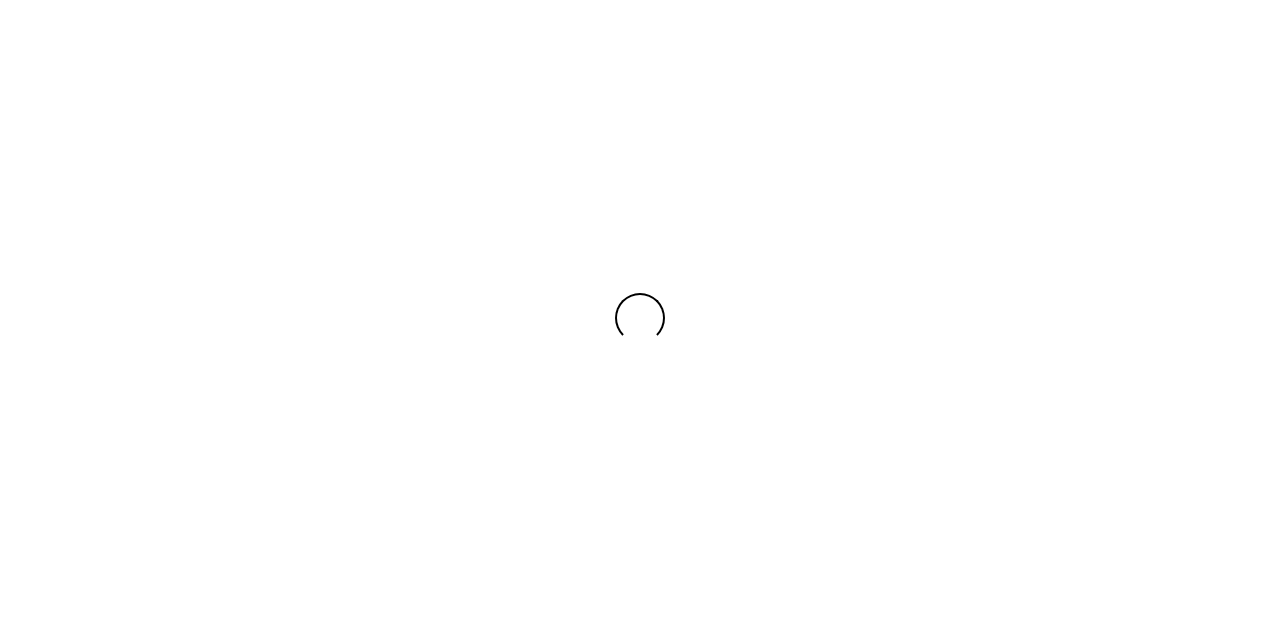 scroll, scrollTop: 0, scrollLeft: 0, axis: both 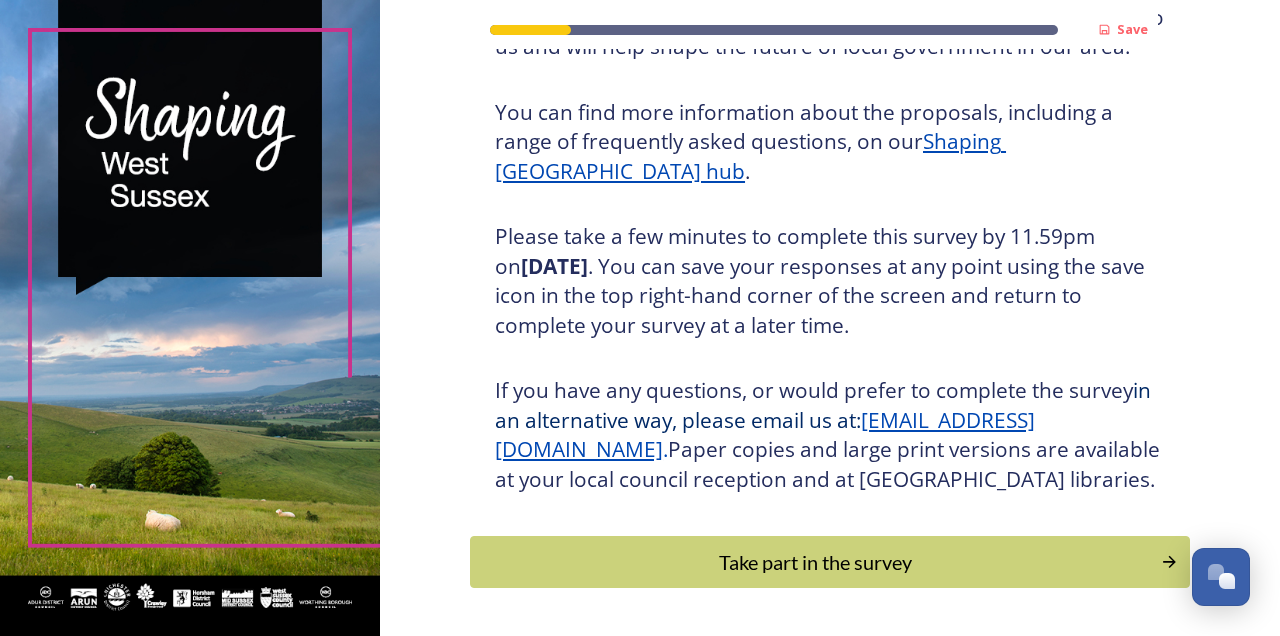 click on "Take part in the survey" at bounding box center (815, 562) 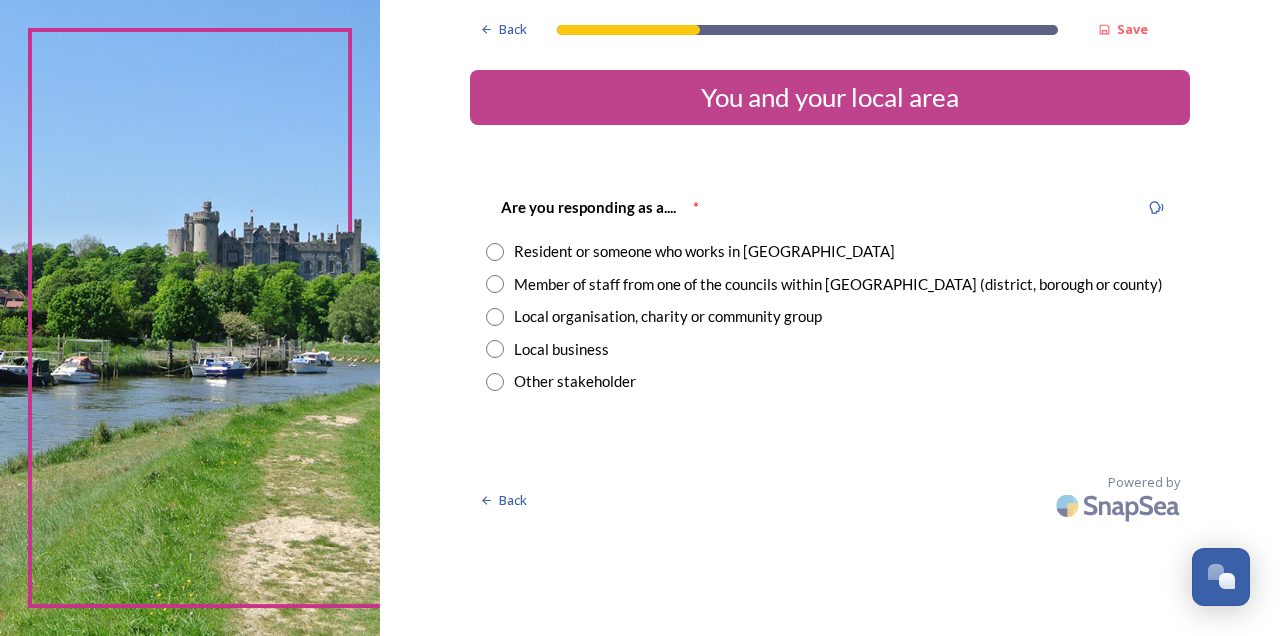 click at bounding box center [495, 252] 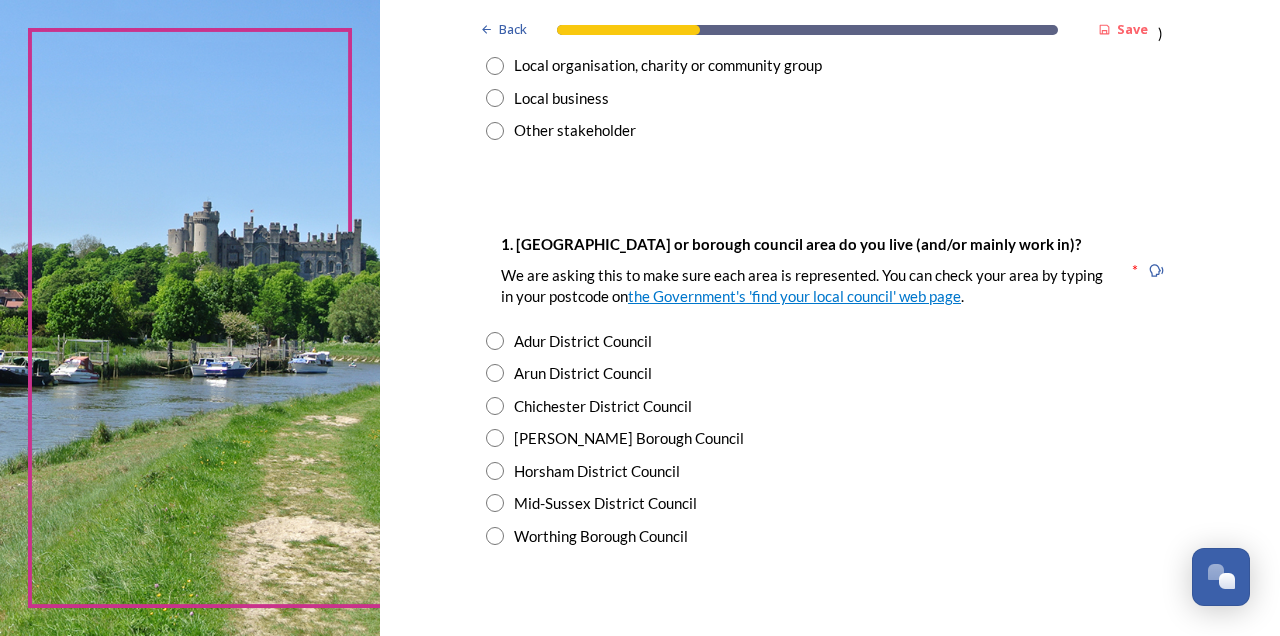scroll, scrollTop: 252, scrollLeft: 0, axis: vertical 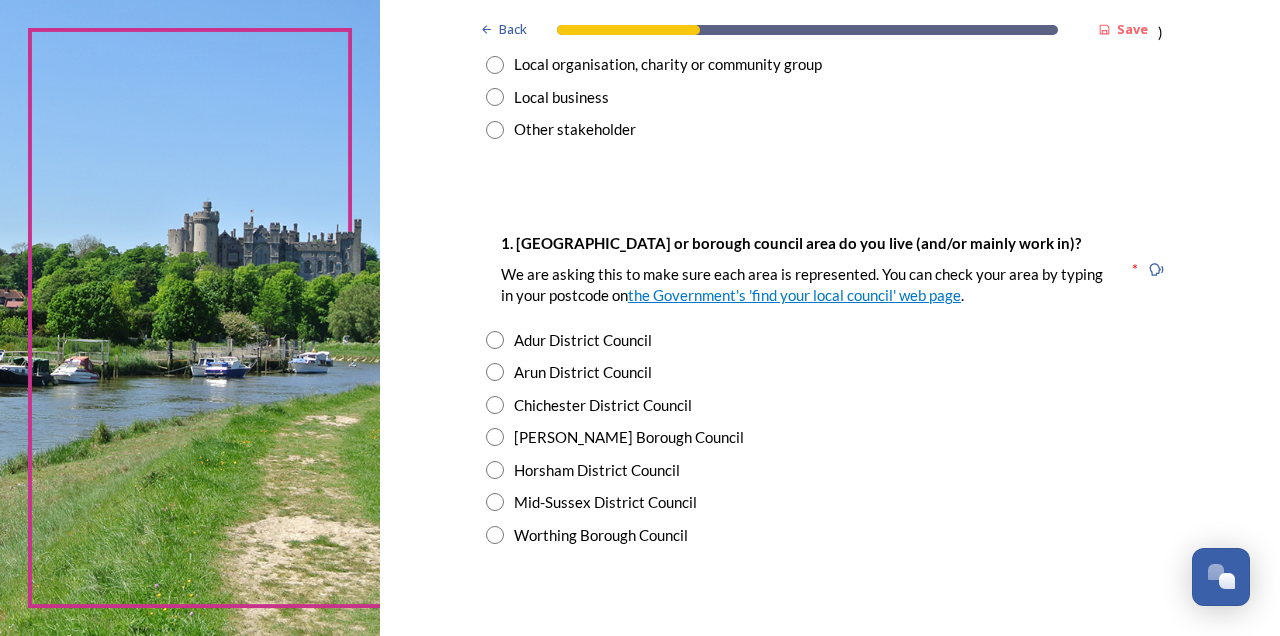 click at bounding box center (495, 535) 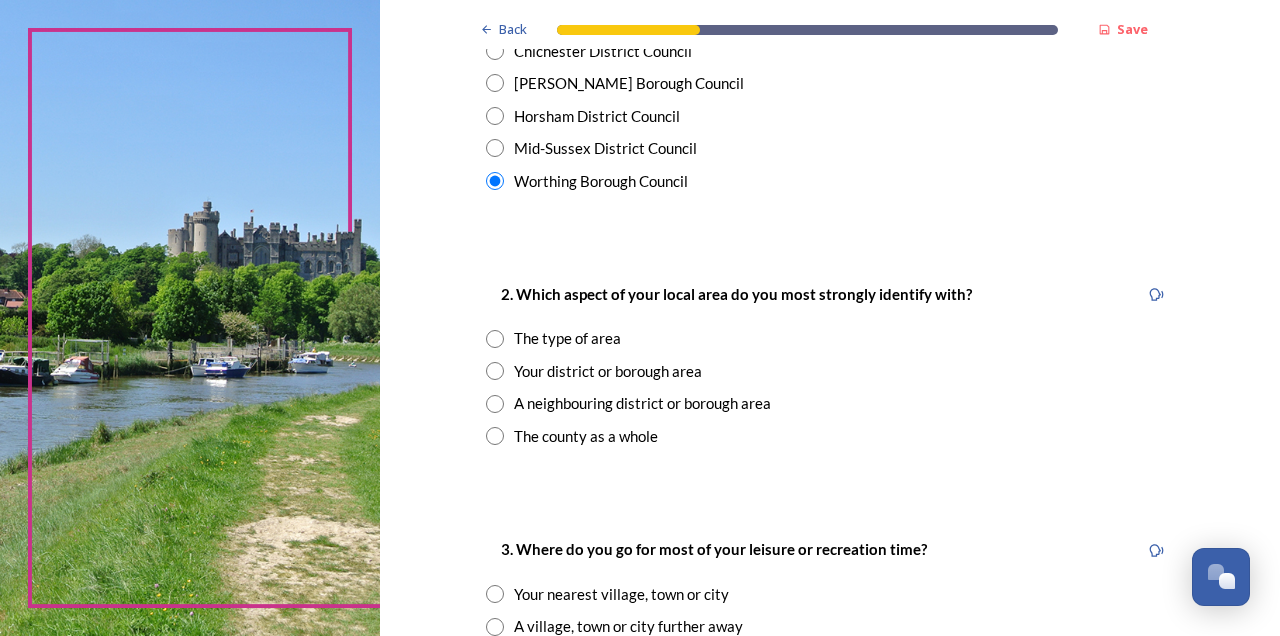 scroll, scrollTop: 607, scrollLeft: 0, axis: vertical 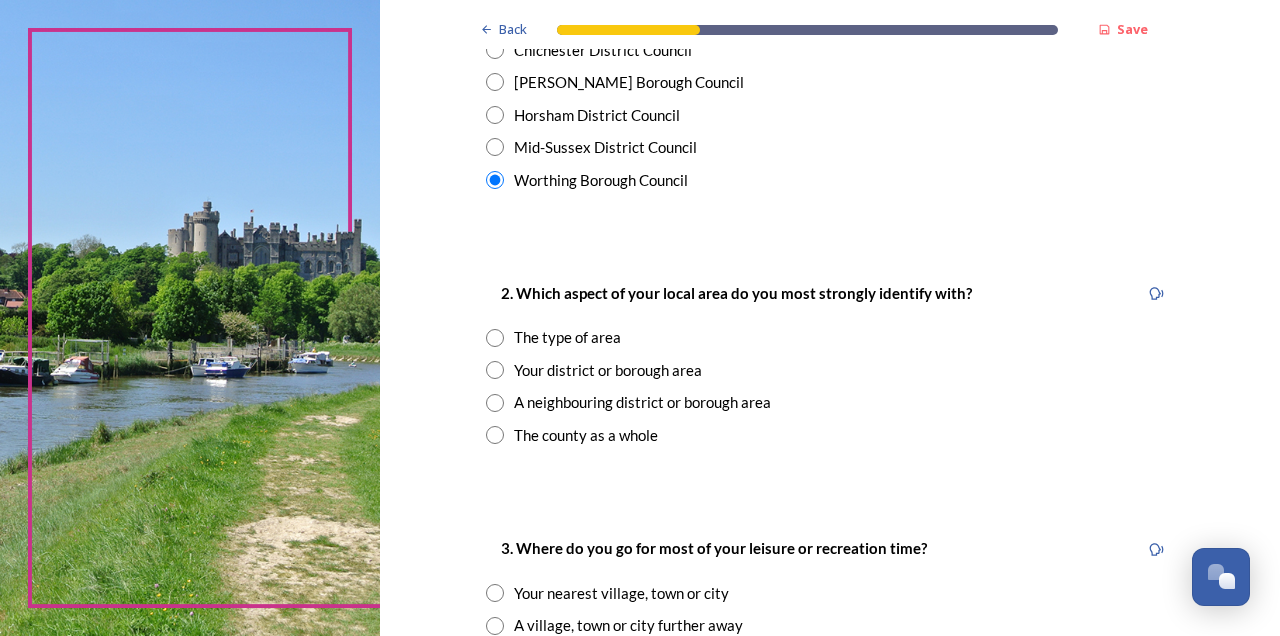 click at bounding box center [495, 338] 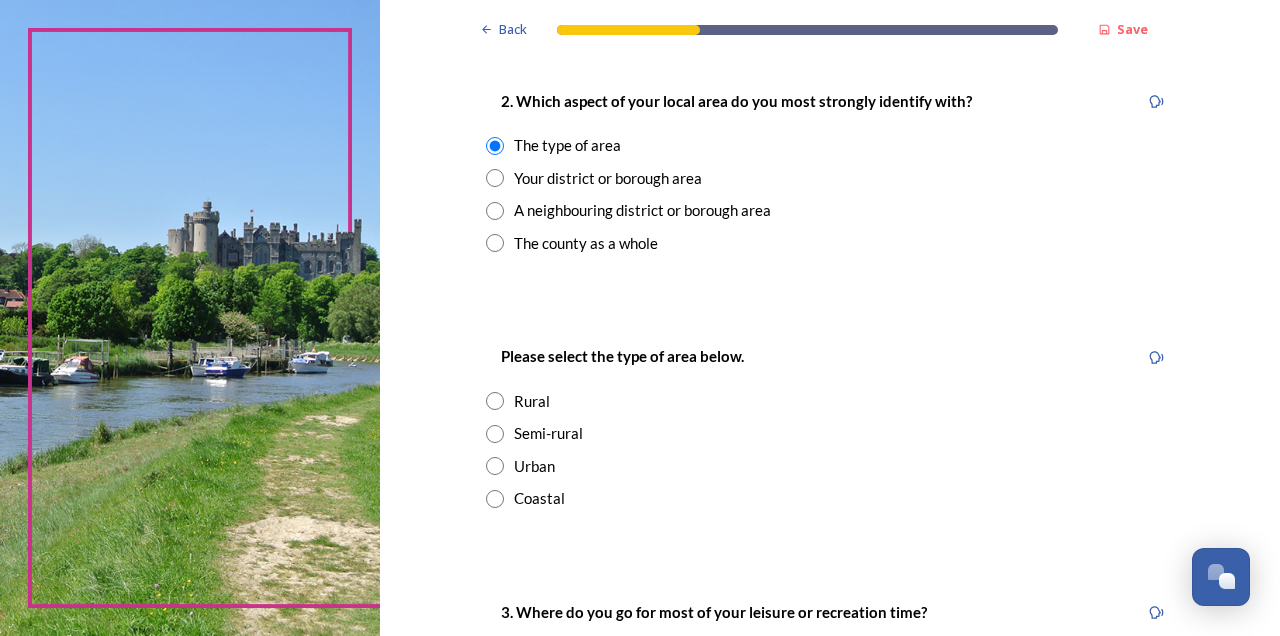 scroll, scrollTop: 810, scrollLeft: 0, axis: vertical 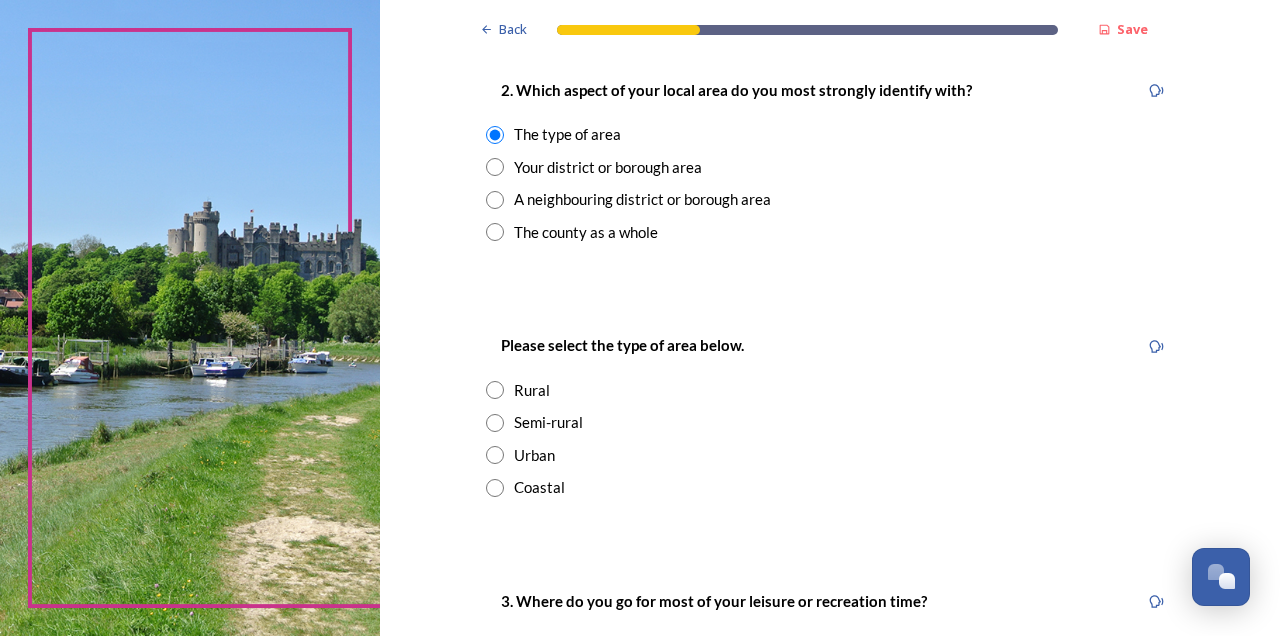 click at bounding box center (495, 167) 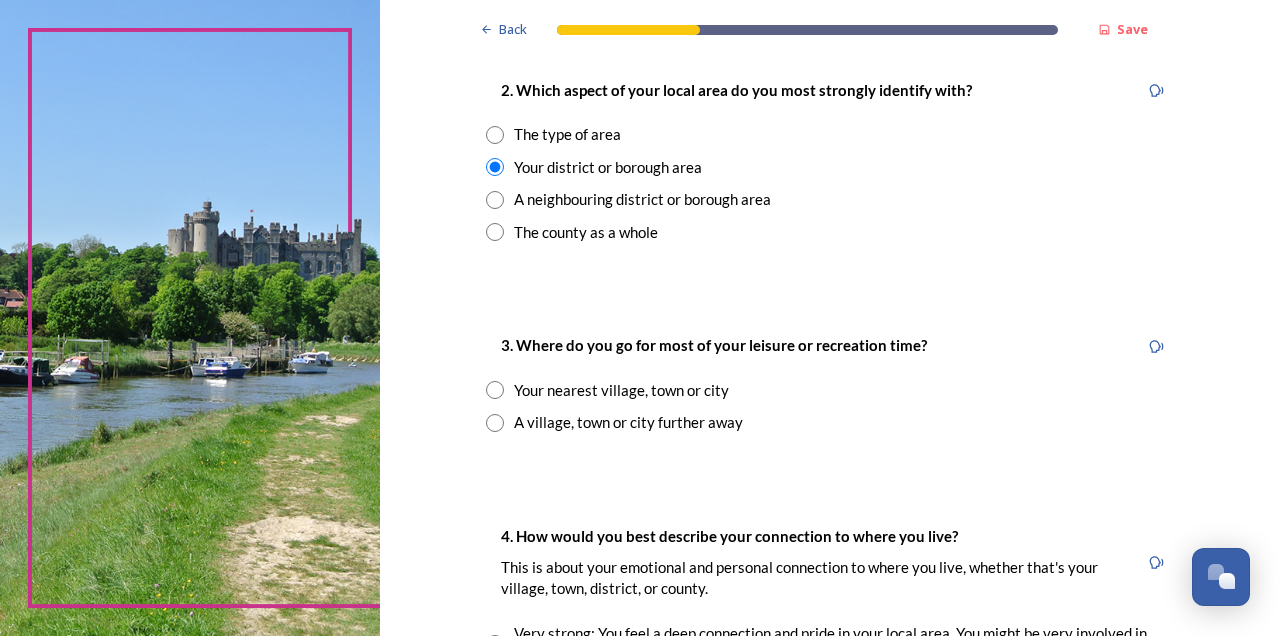 click at bounding box center [495, 390] 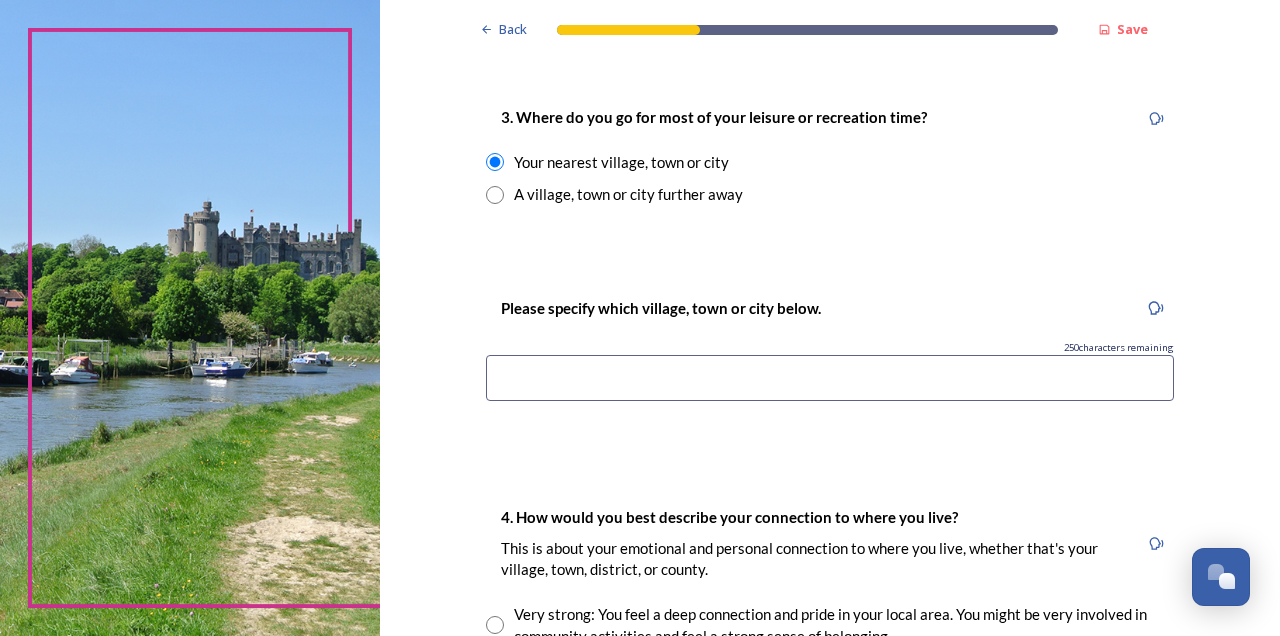 scroll, scrollTop: 1048, scrollLeft: 0, axis: vertical 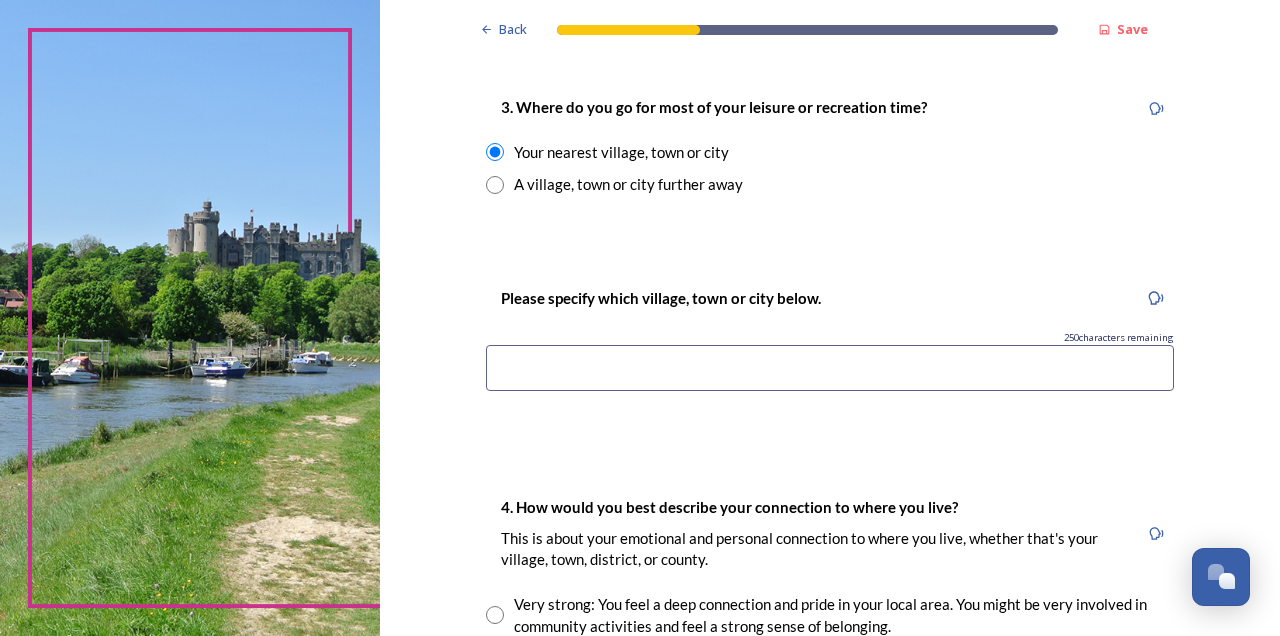 click at bounding box center [830, 368] 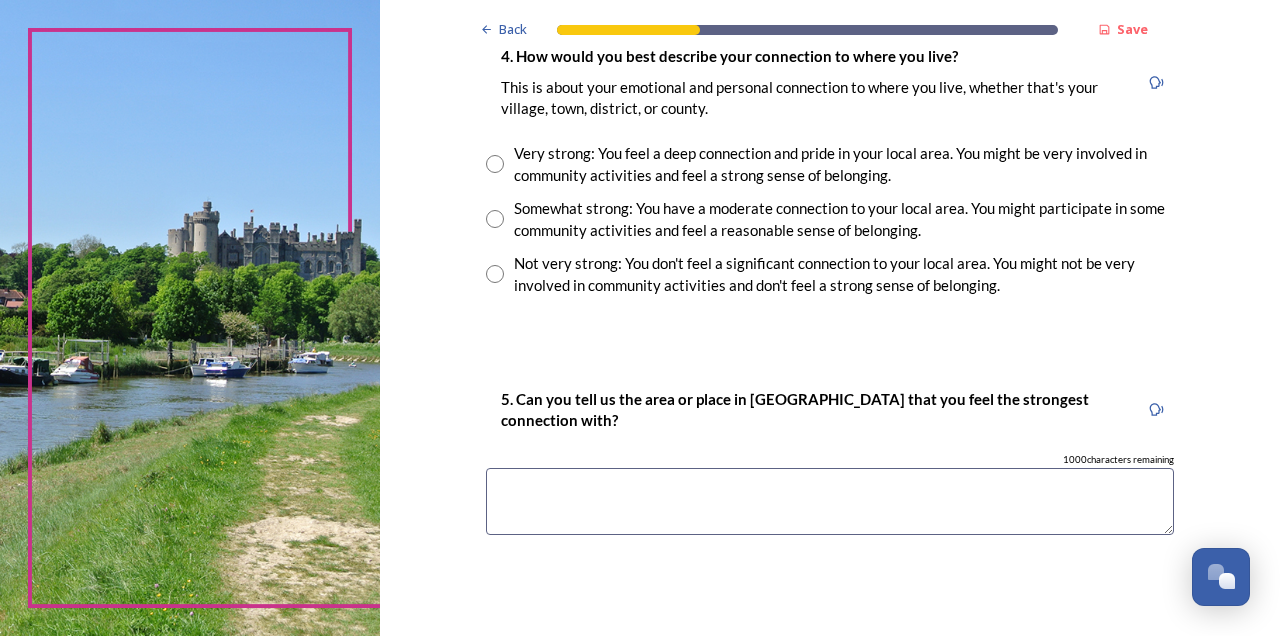 scroll, scrollTop: 1506, scrollLeft: 0, axis: vertical 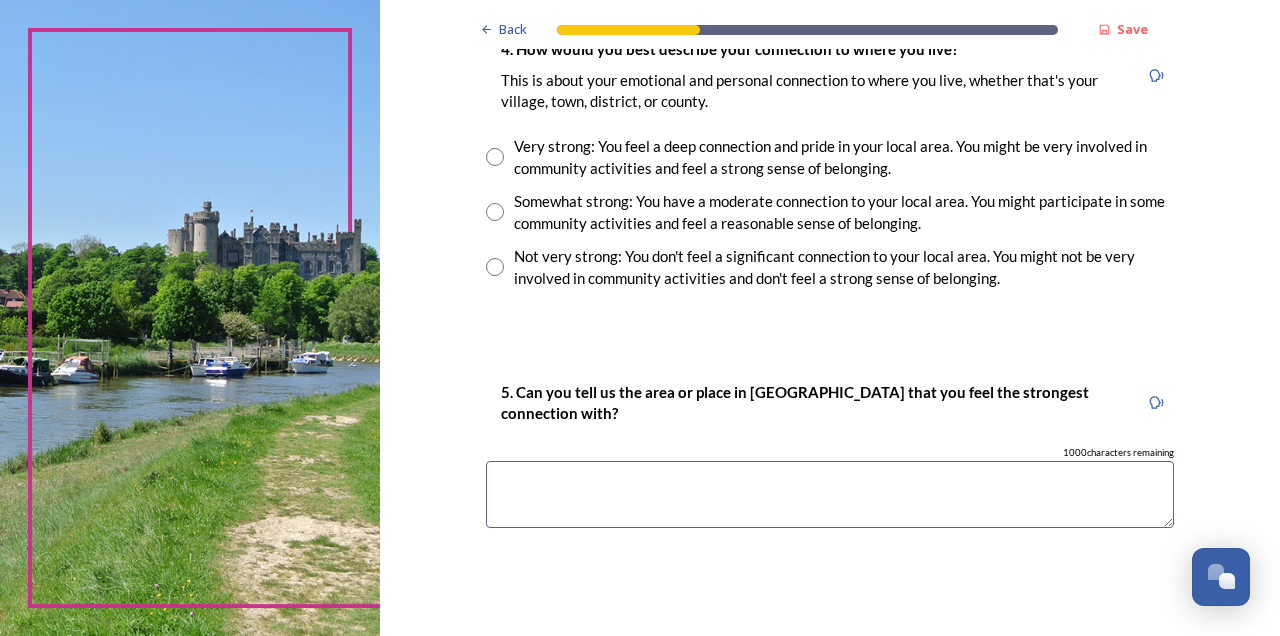 type on "Brighton & Hove" 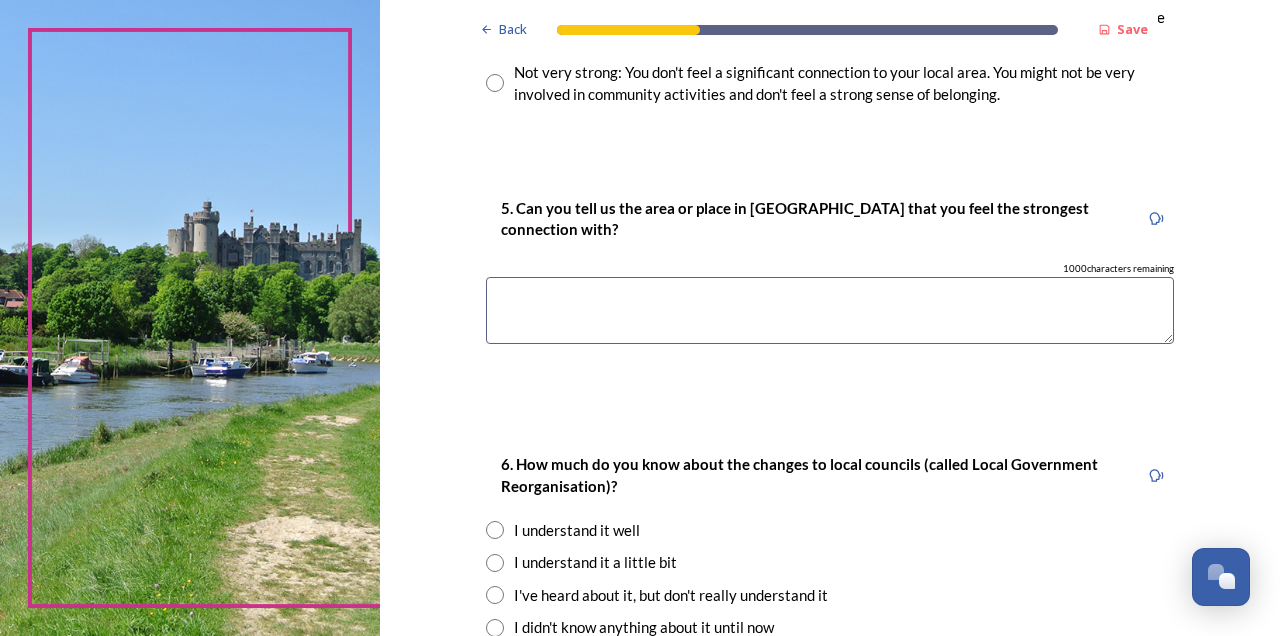 scroll, scrollTop: 1703, scrollLeft: 0, axis: vertical 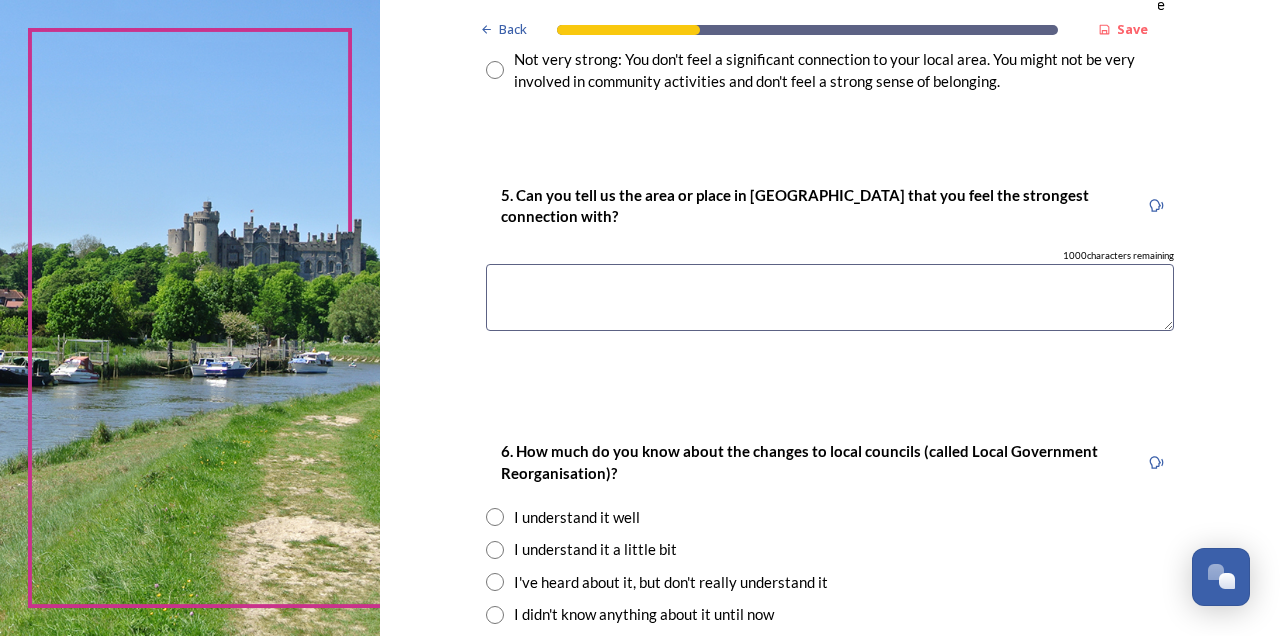 click at bounding box center (830, 297) 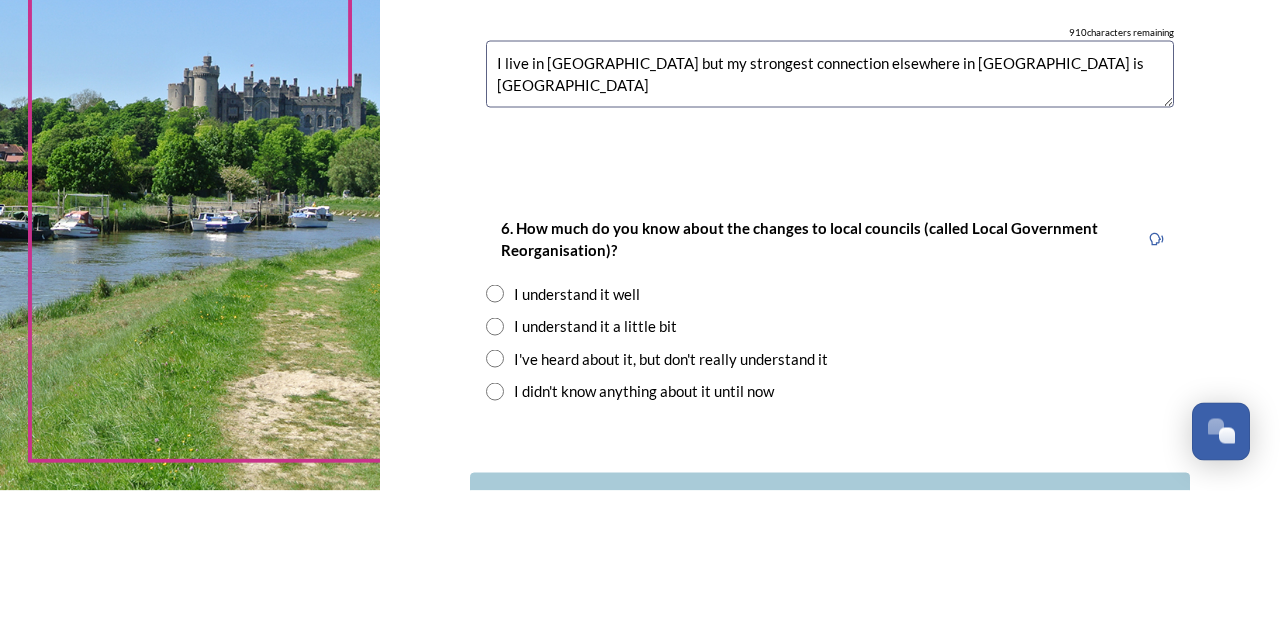 scroll, scrollTop: 1829, scrollLeft: 0, axis: vertical 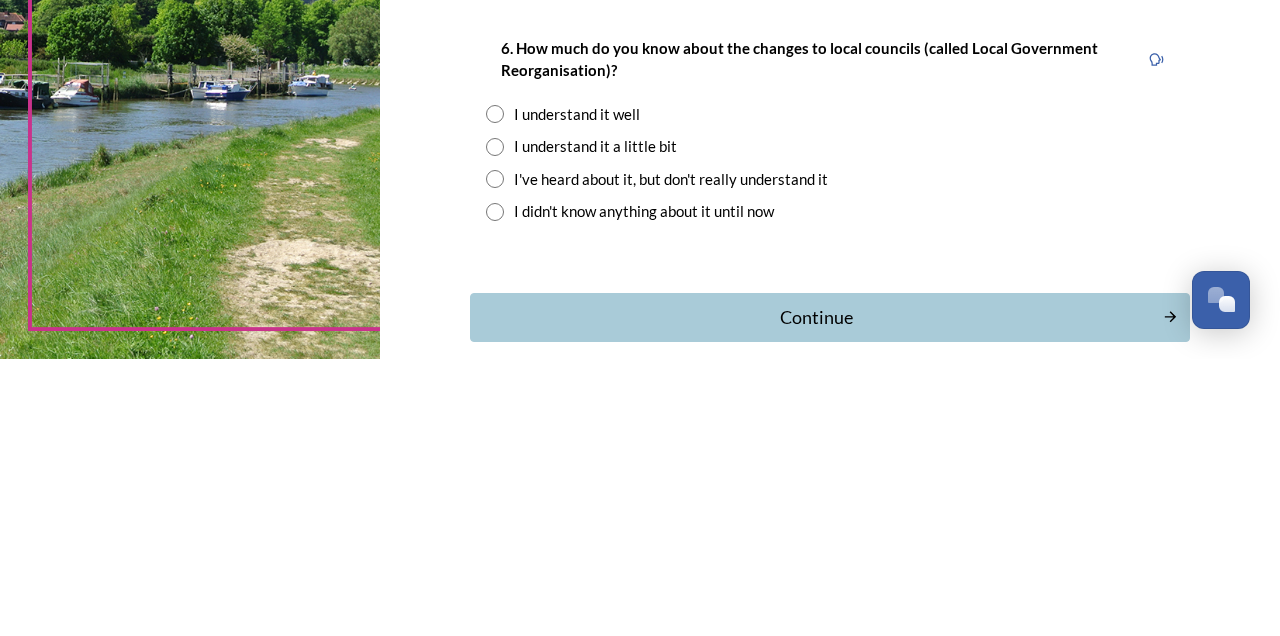 type on "I live in [GEOGRAPHIC_DATA] but my strongest connection elsewhere in [GEOGRAPHIC_DATA] is [GEOGRAPHIC_DATA]" 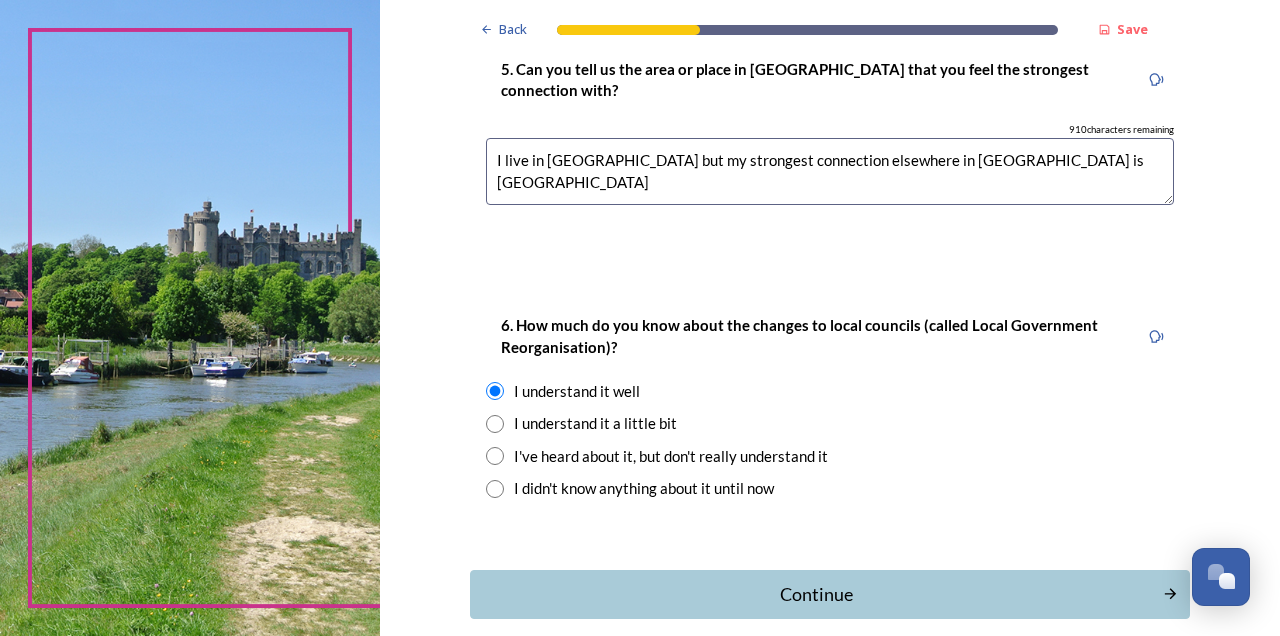 click on "Continue" at bounding box center (816, 594) 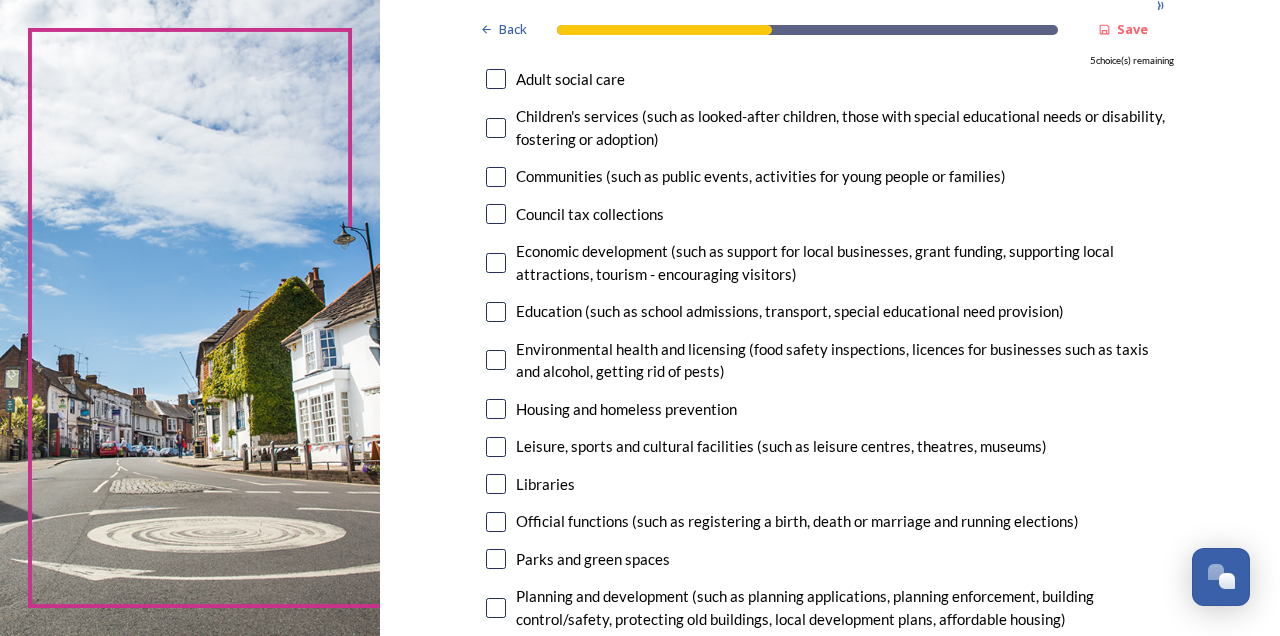 scroll, scrollTop: 215, scrollLeft: 0, axis: vertical 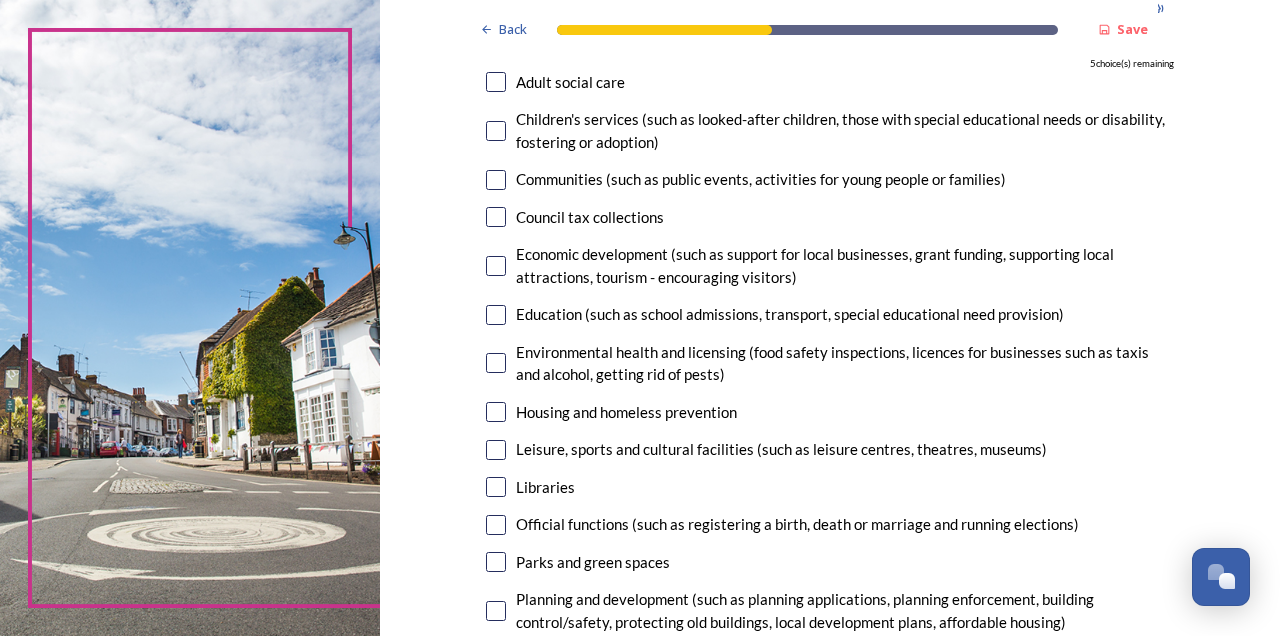 click at bounding box center [496, 266] 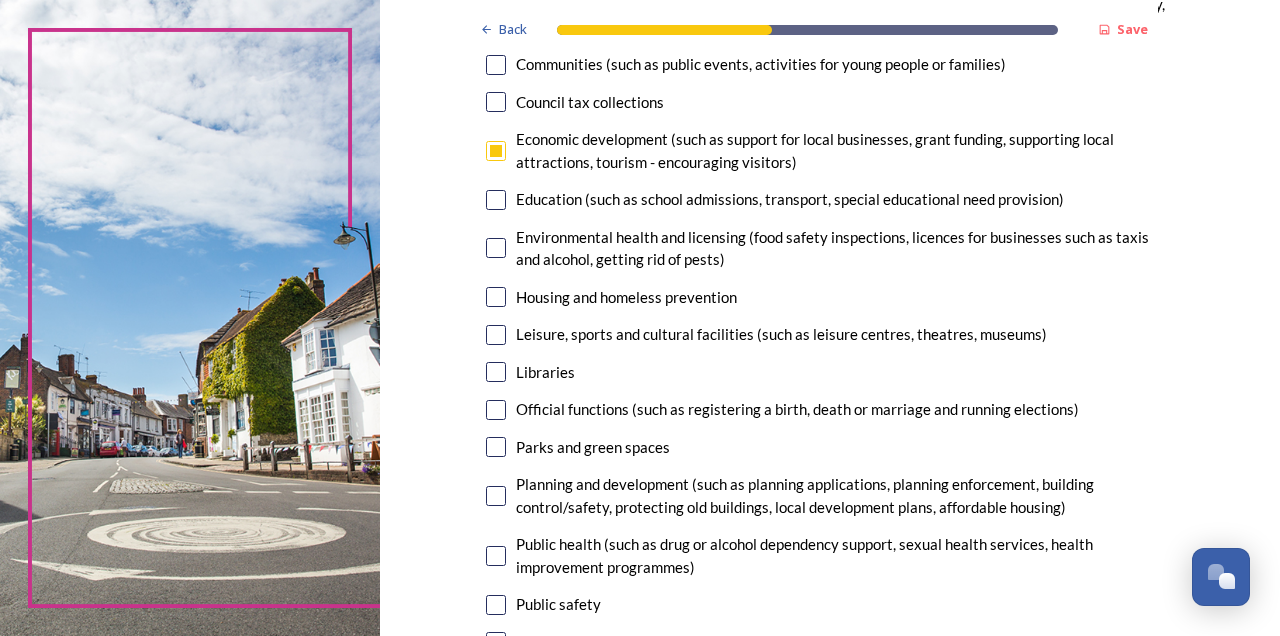 scroll, scrollTop: 355, scrollLeft: 0, axis: vertical 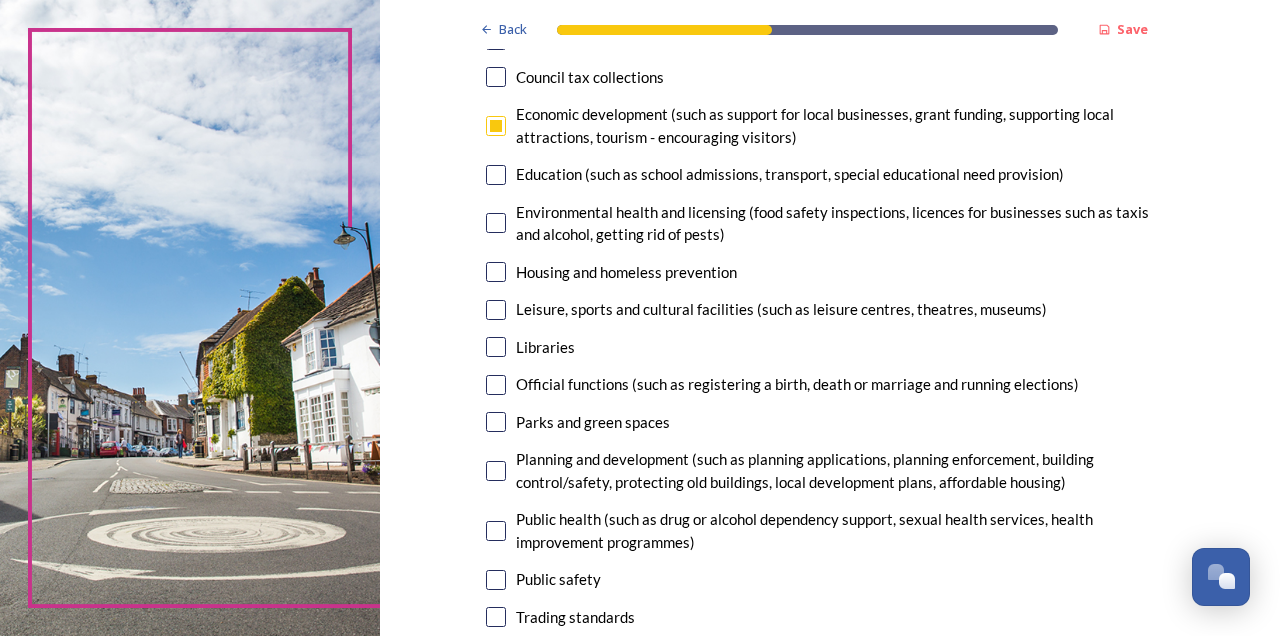 click at bounding box center (496, 175) 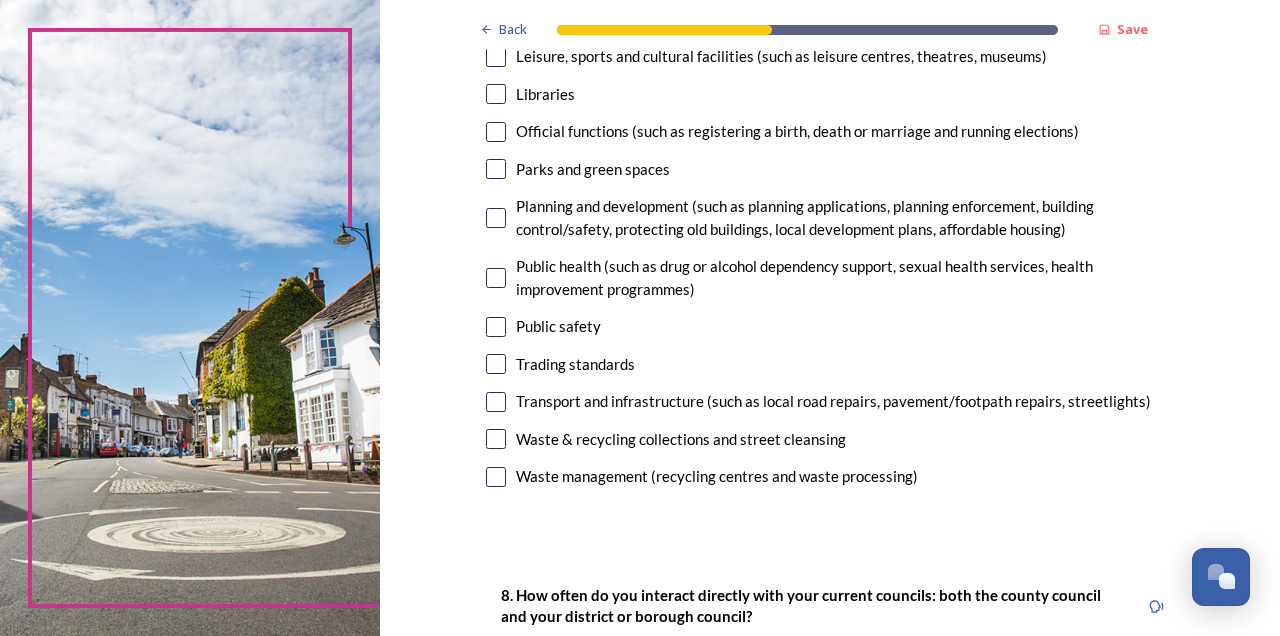 scroll, scrollTop: 611, scrollLeft: 0, axis: vertical 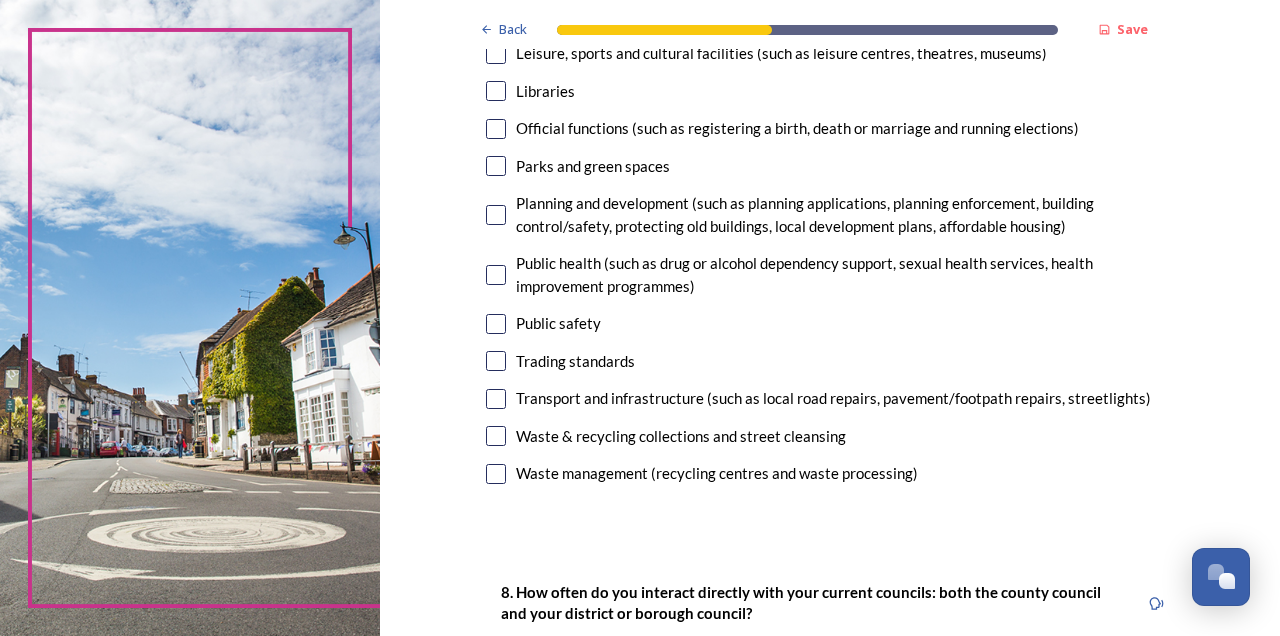 click at bounding box center [496, 215] 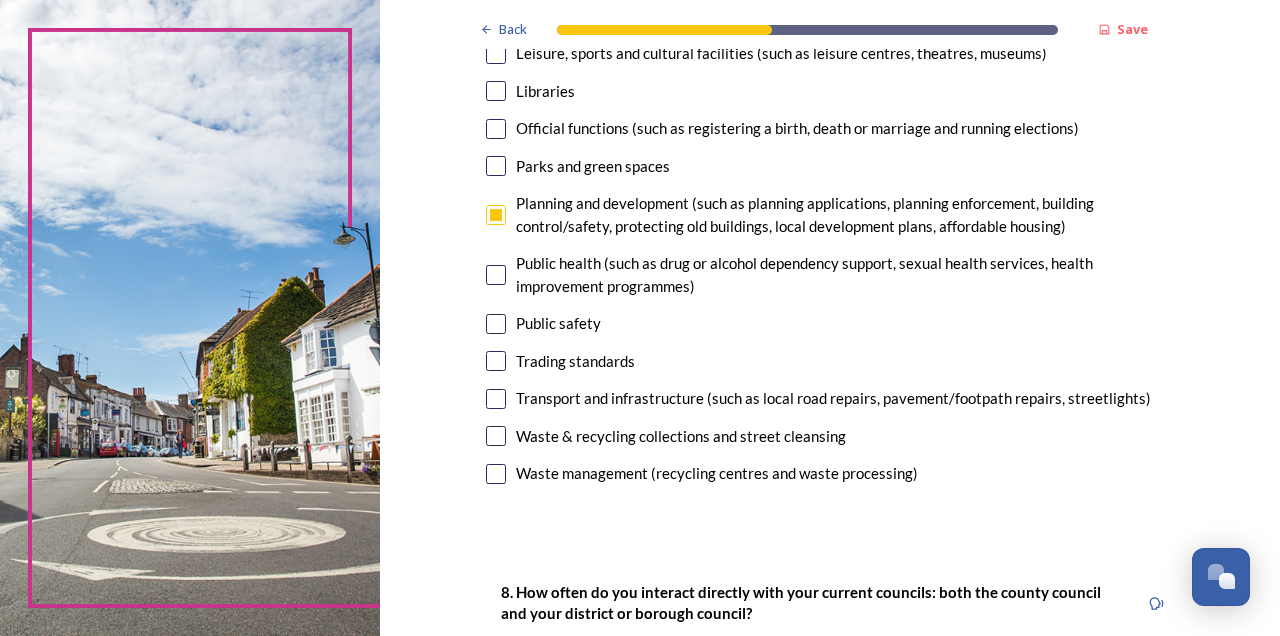 click at bounding box center [496, 399] 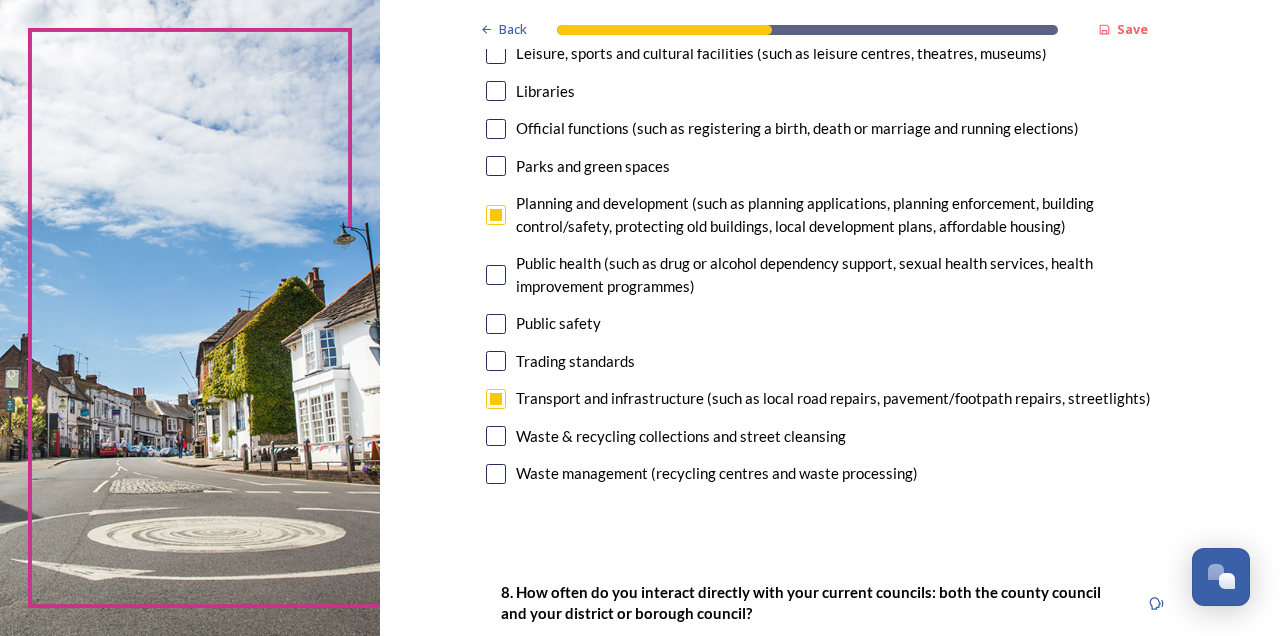 click at bounding box center [496, 436] 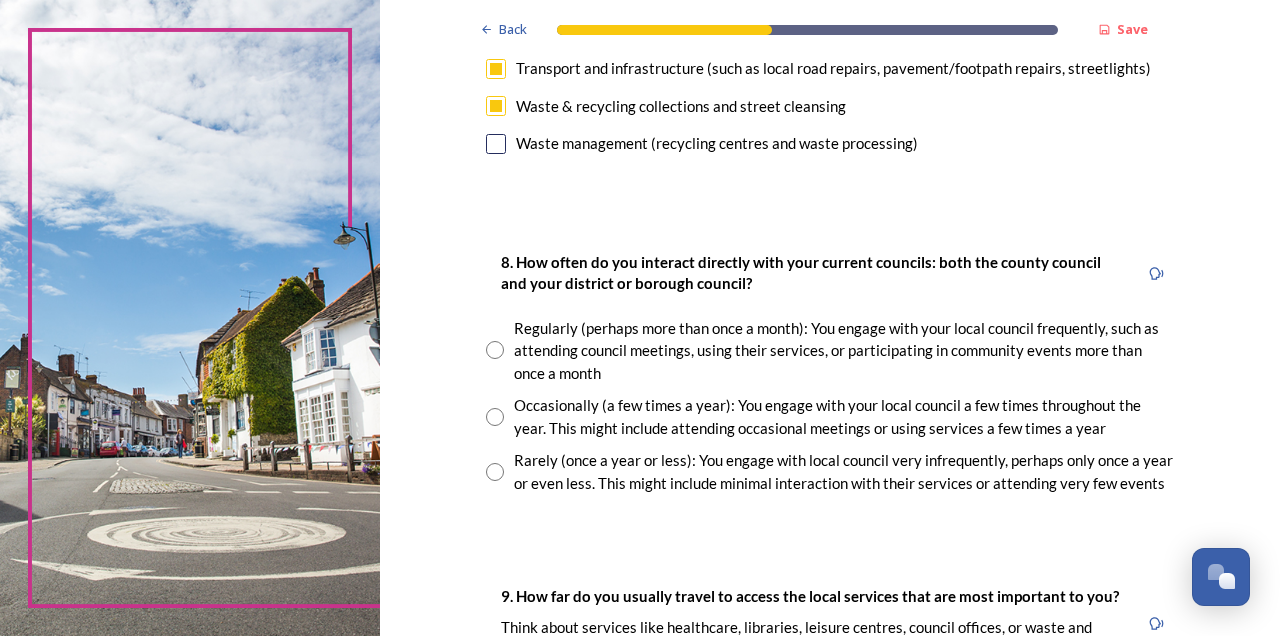 scroll, scrollTop: 944, scrollLeft: 0, axis: vertical 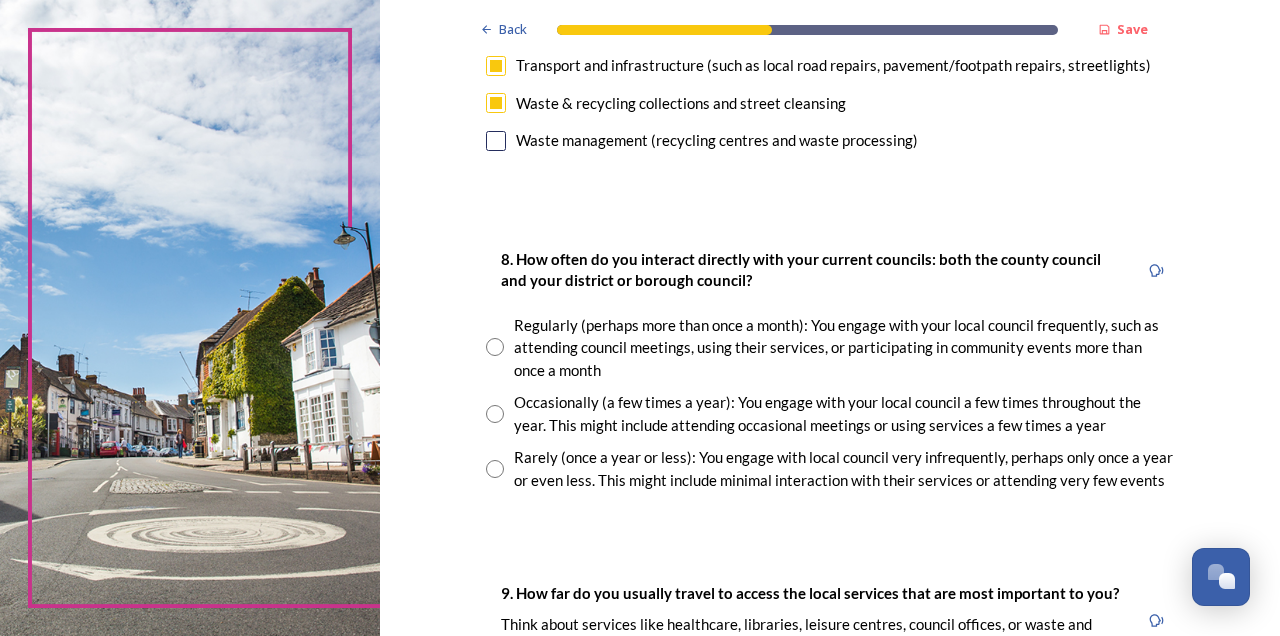 click at bounding box center (495, 347) 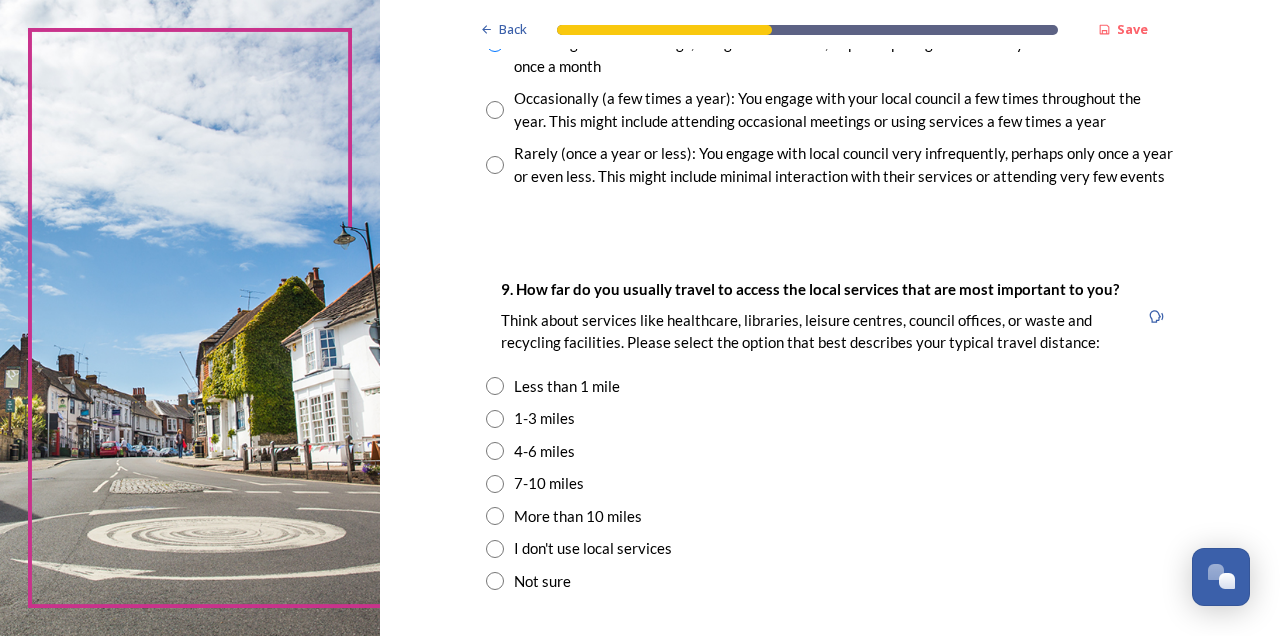 scroll, scrollTop: 1248, scrollLeft: 0, axis: vertical 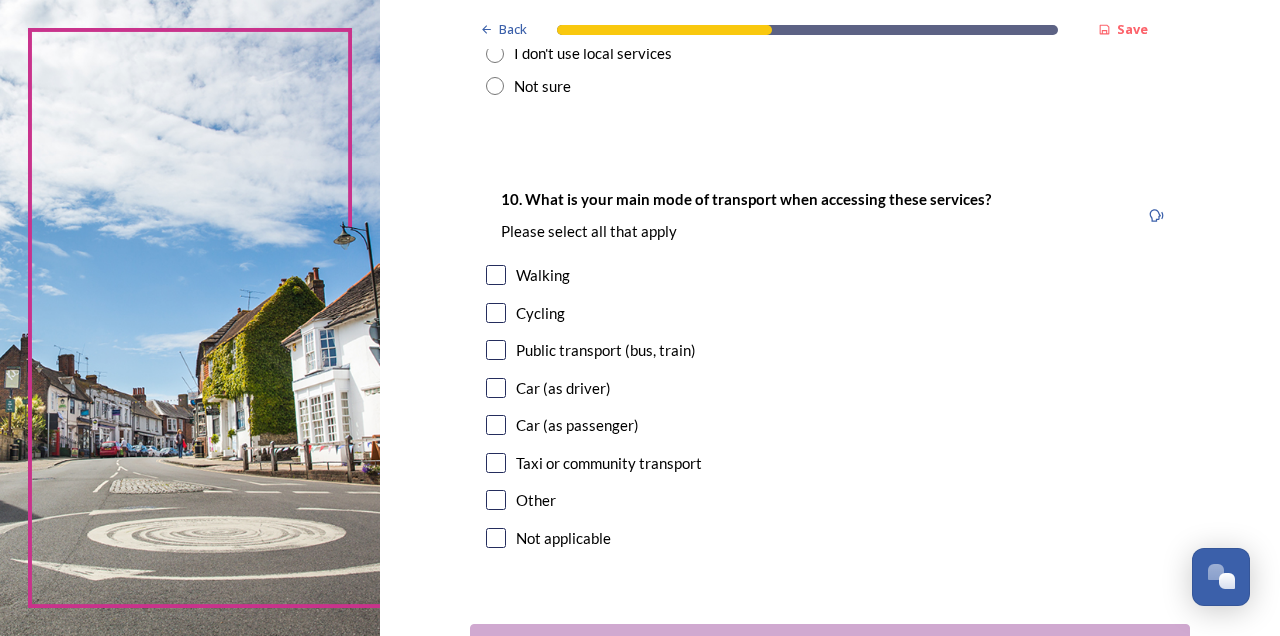 click at bounding box center [496, 275] 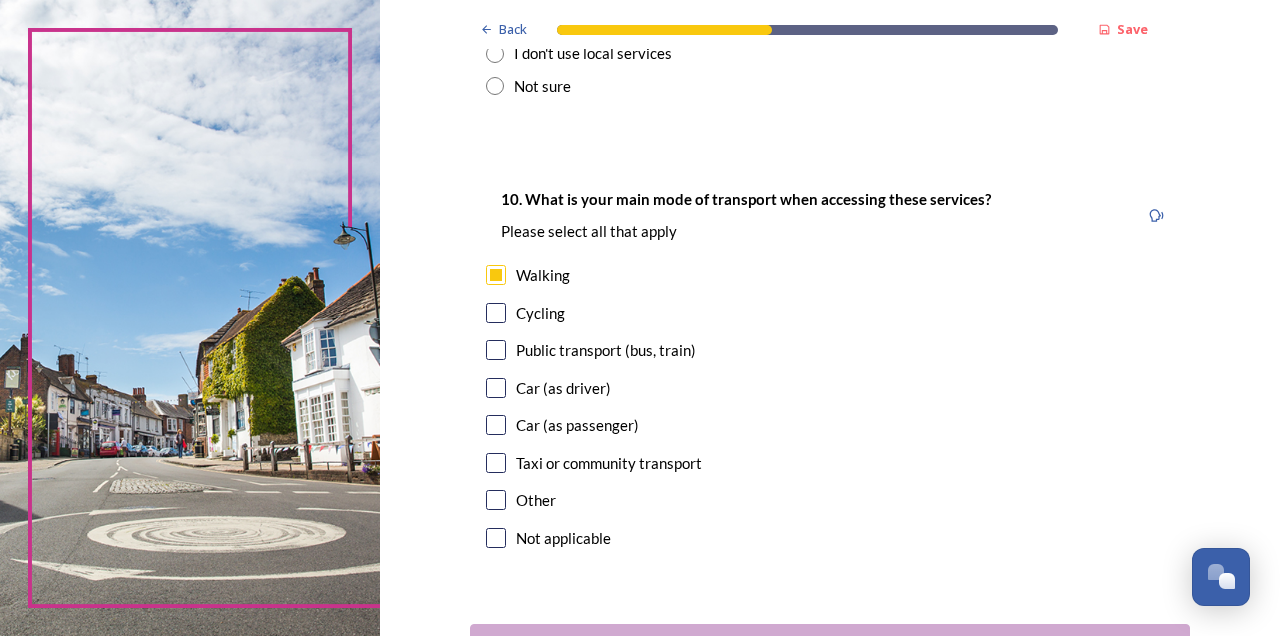 scroll, scrollTop: 1799, scrollLeft: 0, axis: vertical 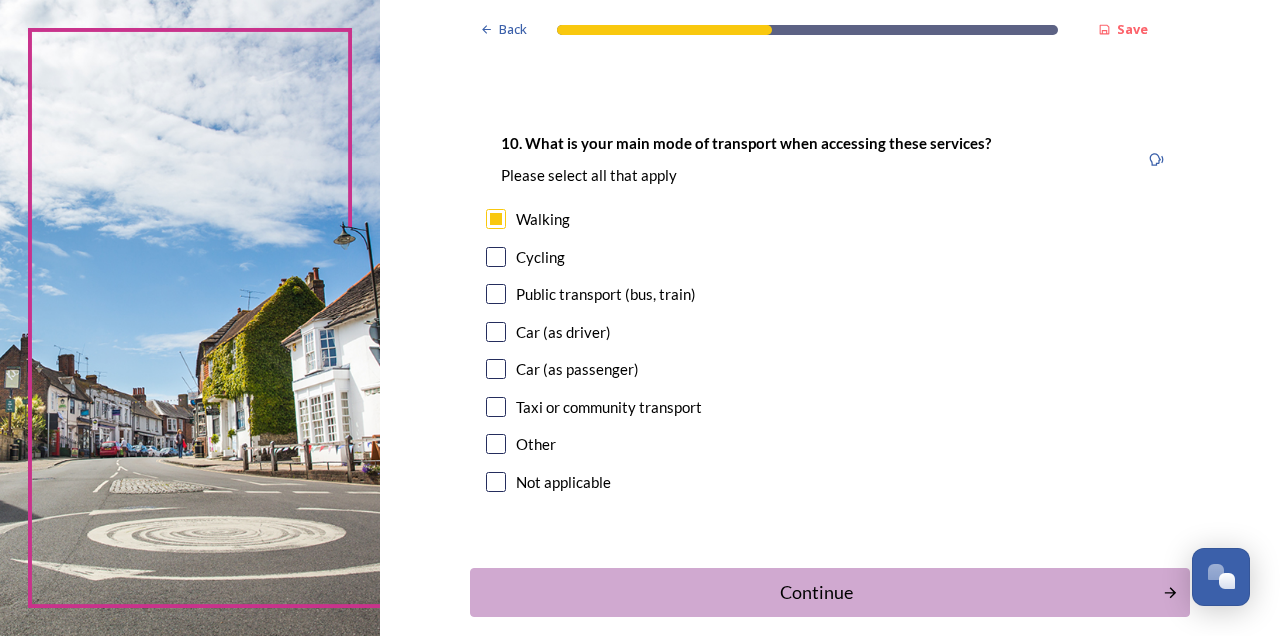 click on "Continue" at bounding box center [816, 592] 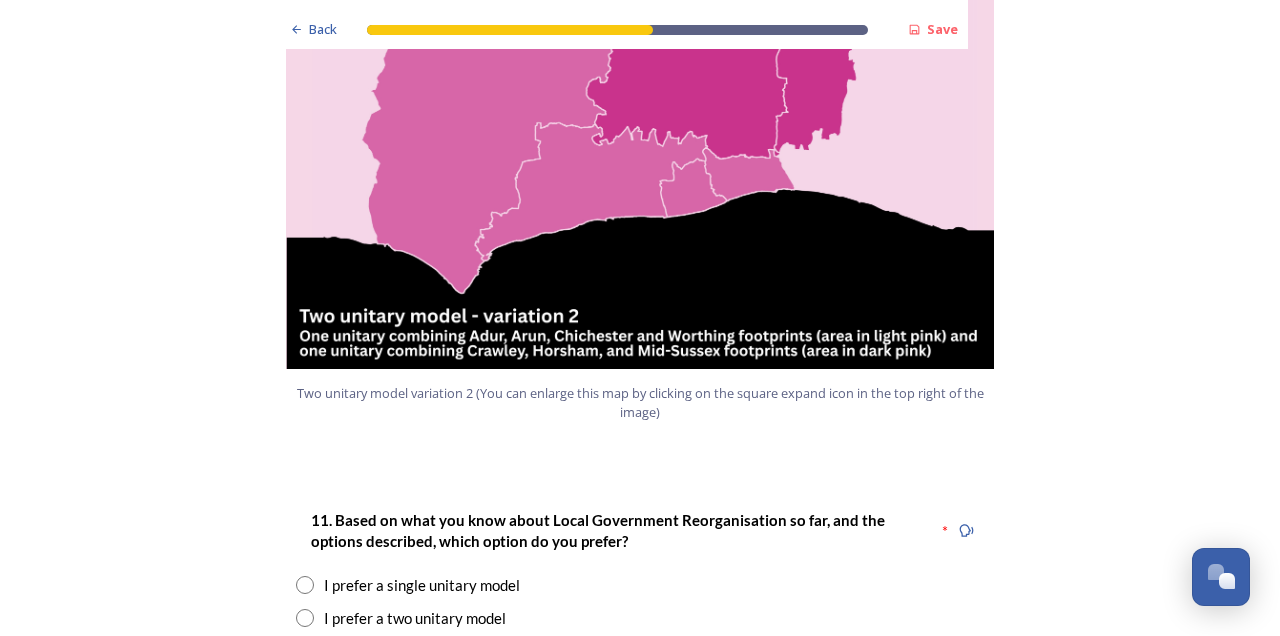 scroll, scrollTop: 2290, scrollLeft: 0, axis: vertical 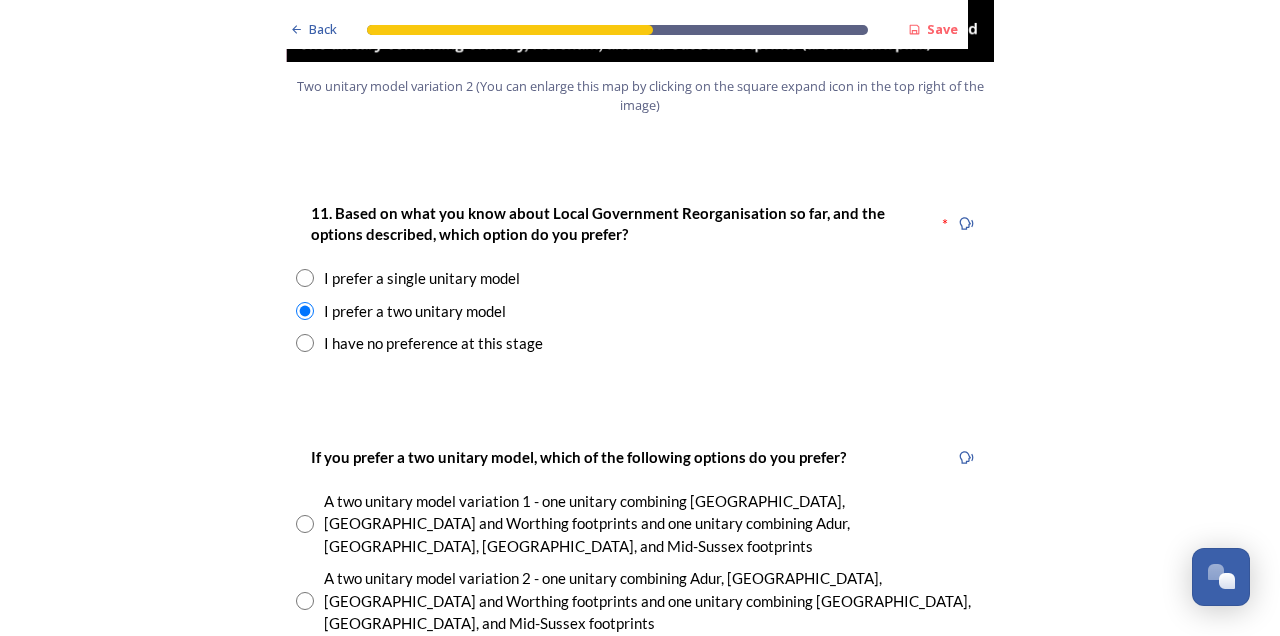 click at bounding box center (305, 601) 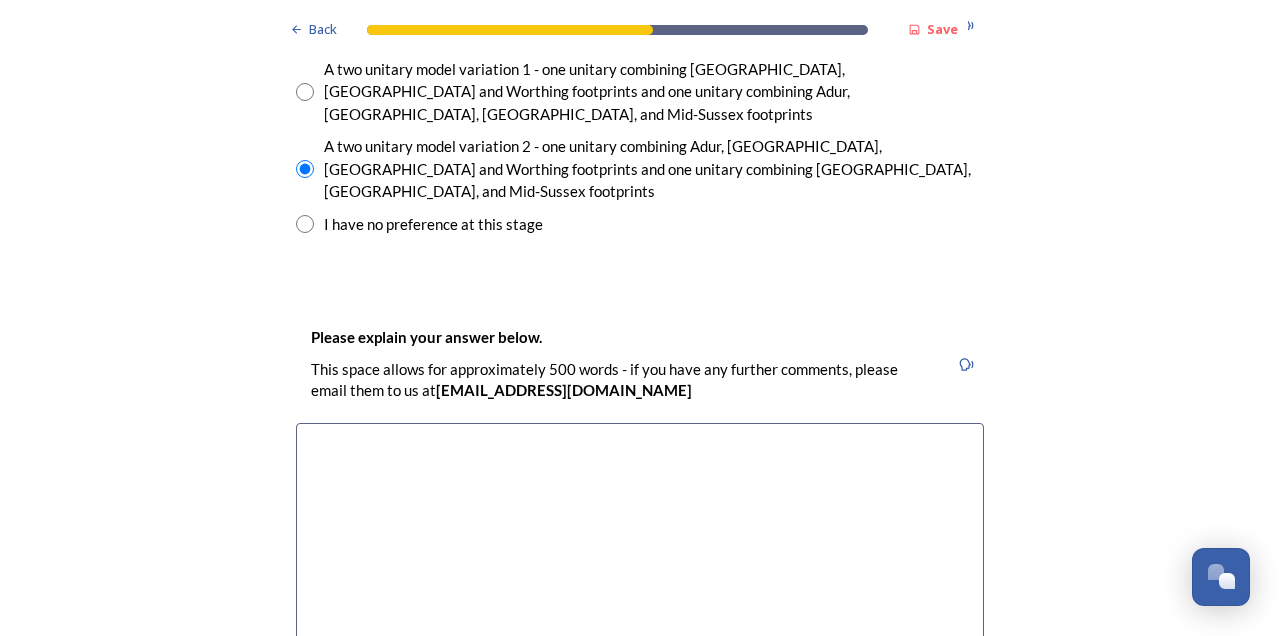 scroll, scrollTop: 3028, scrollLeft: 0, axis: vertical 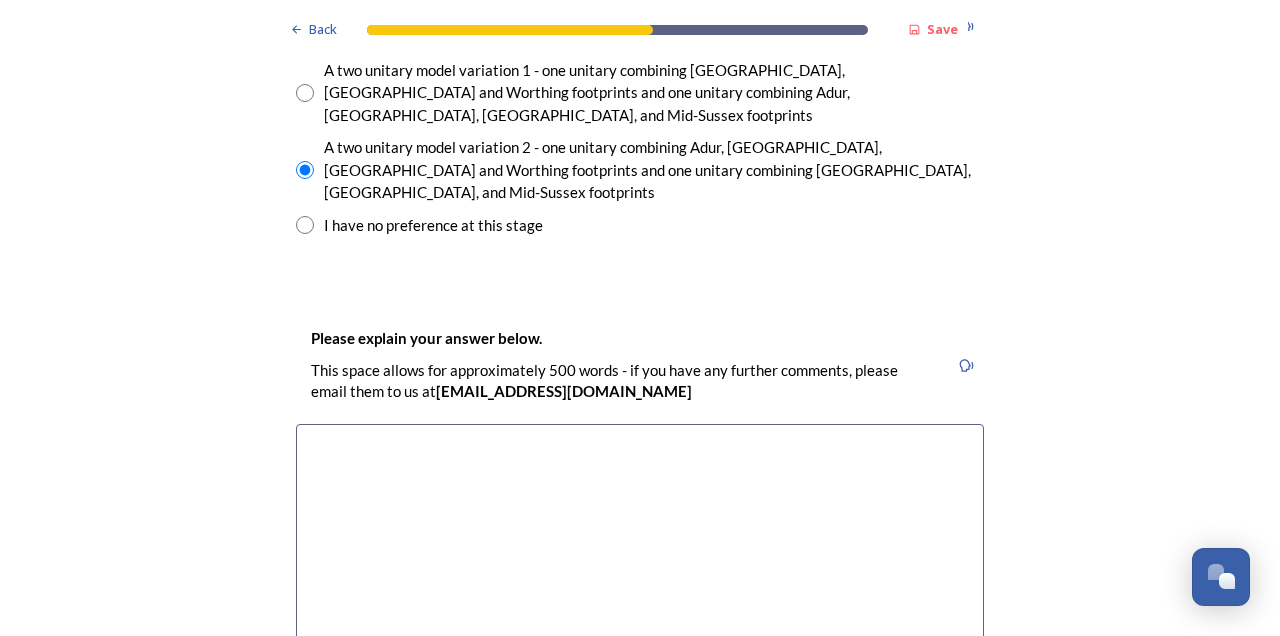 click at bounding box center [640, 536] 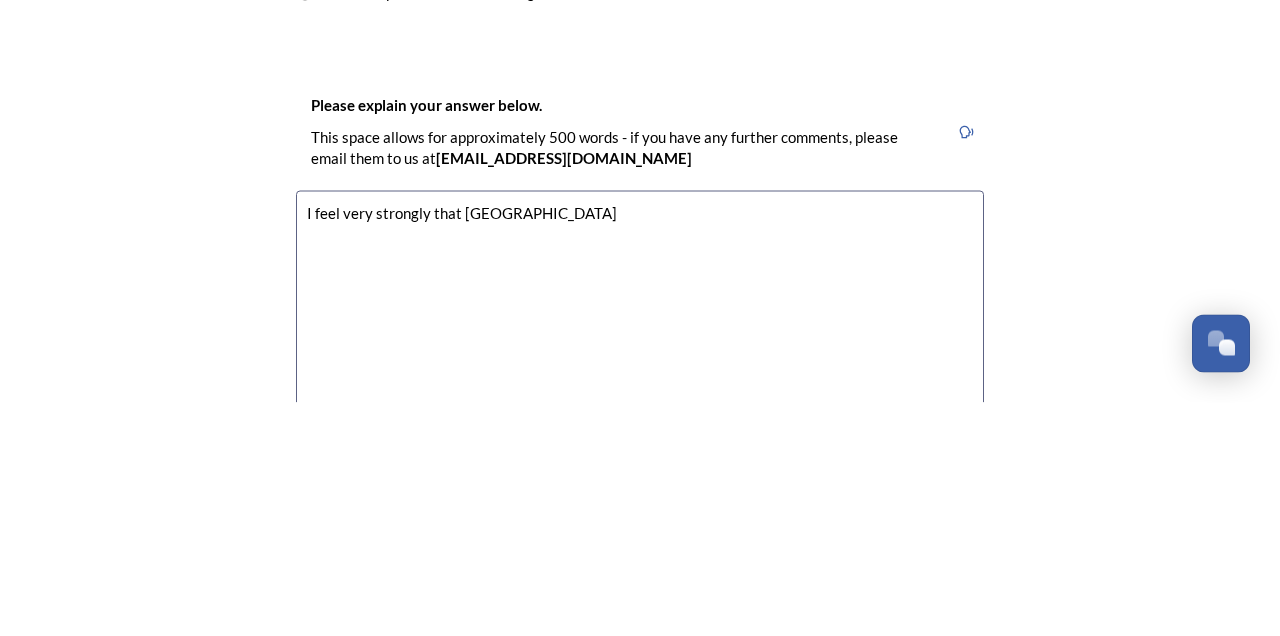click on "I feel very strongly that [GEOGRAPHIC_DATA]" at bounding box center (640, 536) 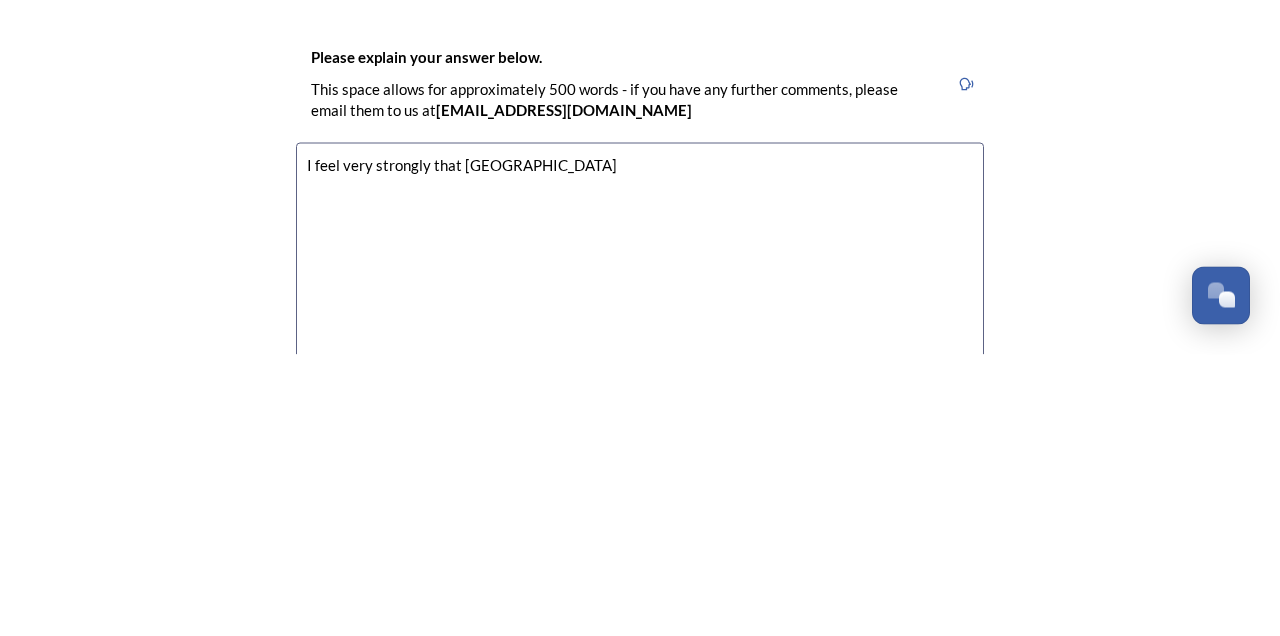 click on "I feel very strongly that [GEOGRAPHIC_DATA]" at bounding box center (640, 536) 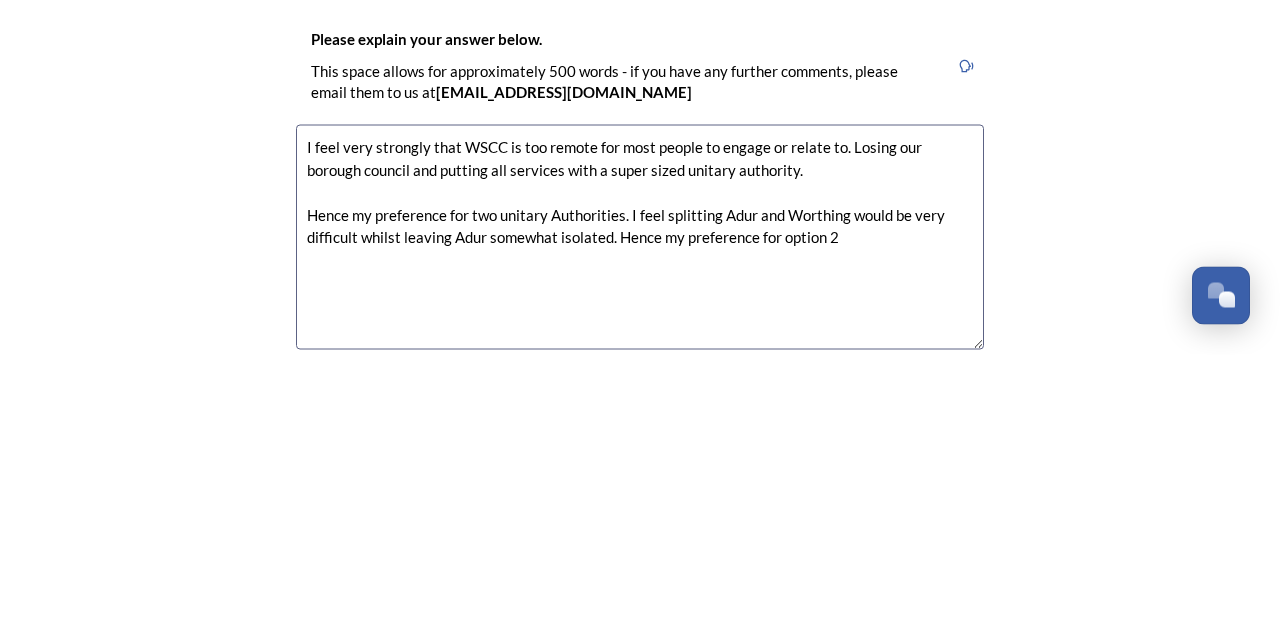 scroll, scrollTop: 3055, scrollLeft: 0, axis: vertical 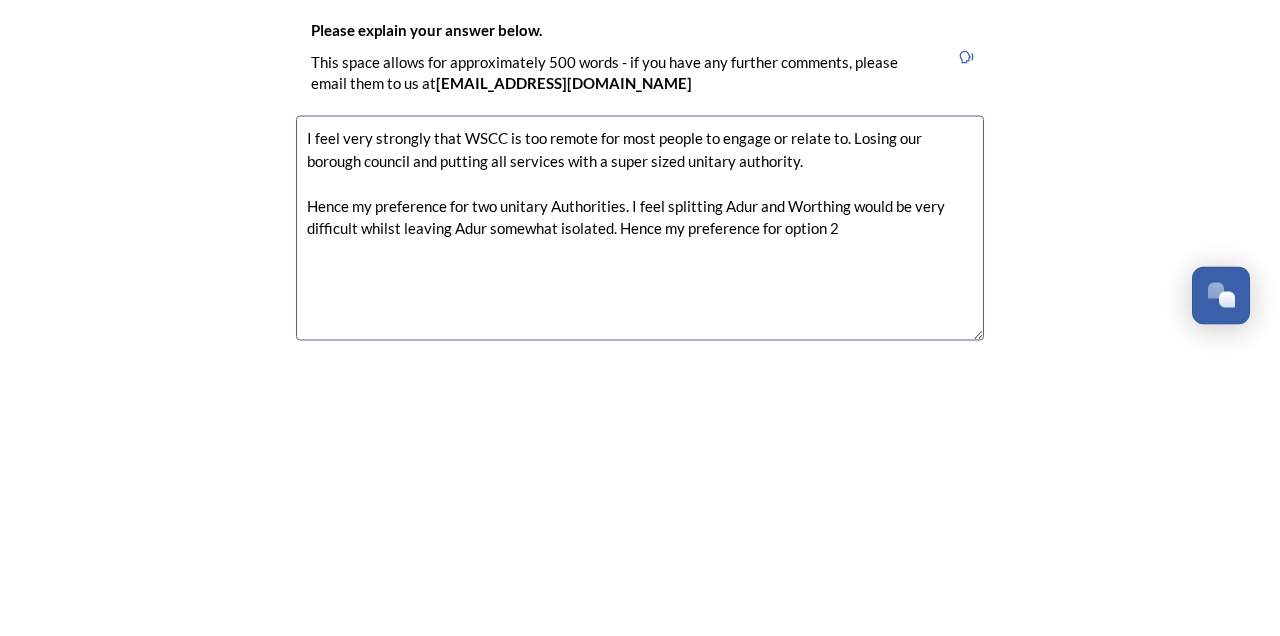 click on "I feel very strongly that WSCC is too remote for most people to engage or relate to. Losing our borough council and putting all services with a super sized unitary authority.
Hence my preference for two unitary Authorities. I feel splitting Adur and Worthing would be very difficult whilst leaving Adur somewhat isolated. Hence my preference for option 2" at bounding box center (640, 509) 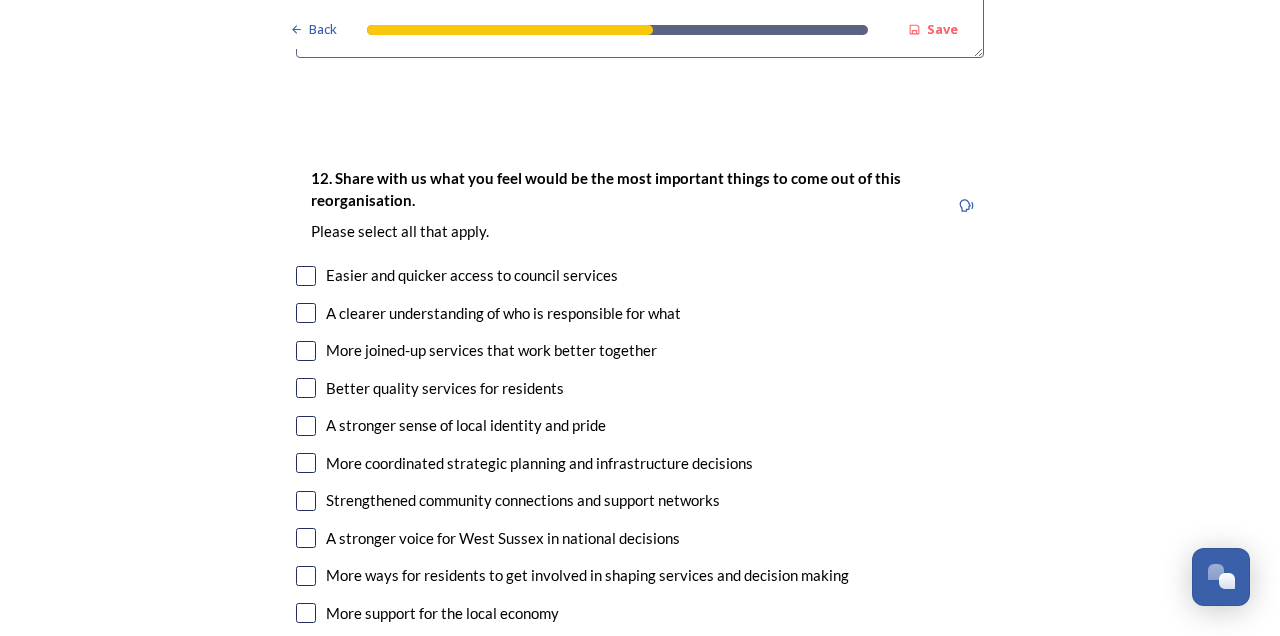 scroll, scrollTop: 3620, scrollLeft: 0, axis: vertical 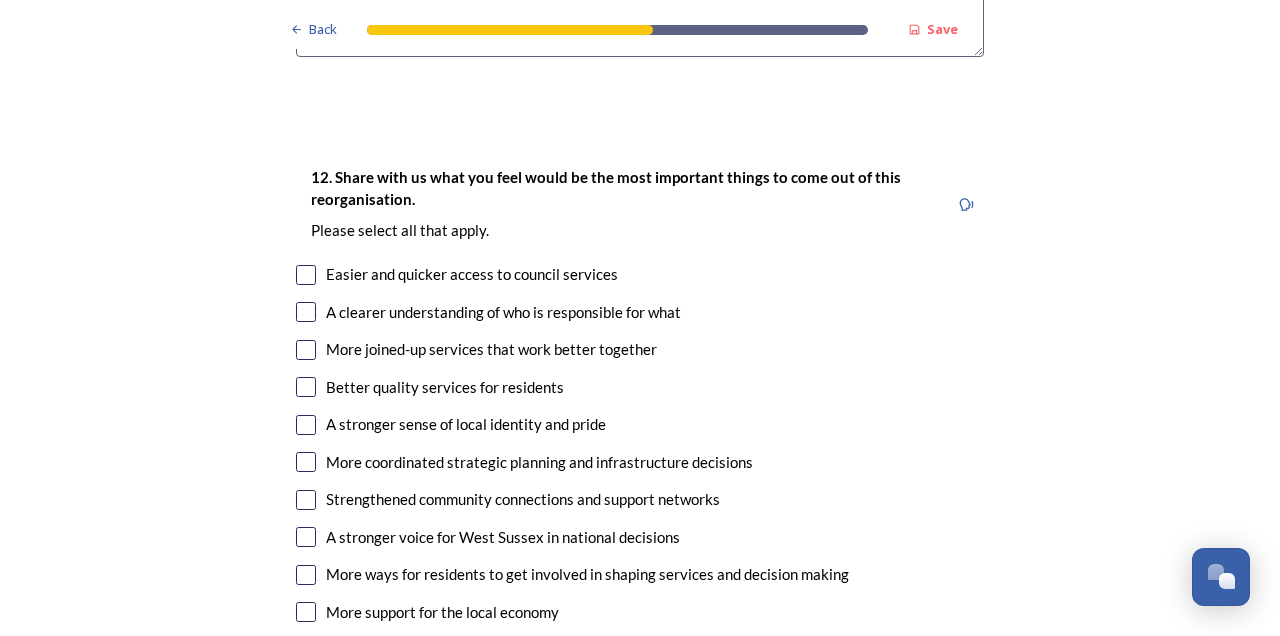 type on "I feel very strongly that WSCC is too remote for most people to engage or relate to. Losing our borough council and putting all services with a super sized unitary authority.
Hence my preference for two unitary Authorities. I feel splitting Adur and Worthing would be very difficult whilst leaving Adur somewhat isolated. Hence my preference for variation 2" 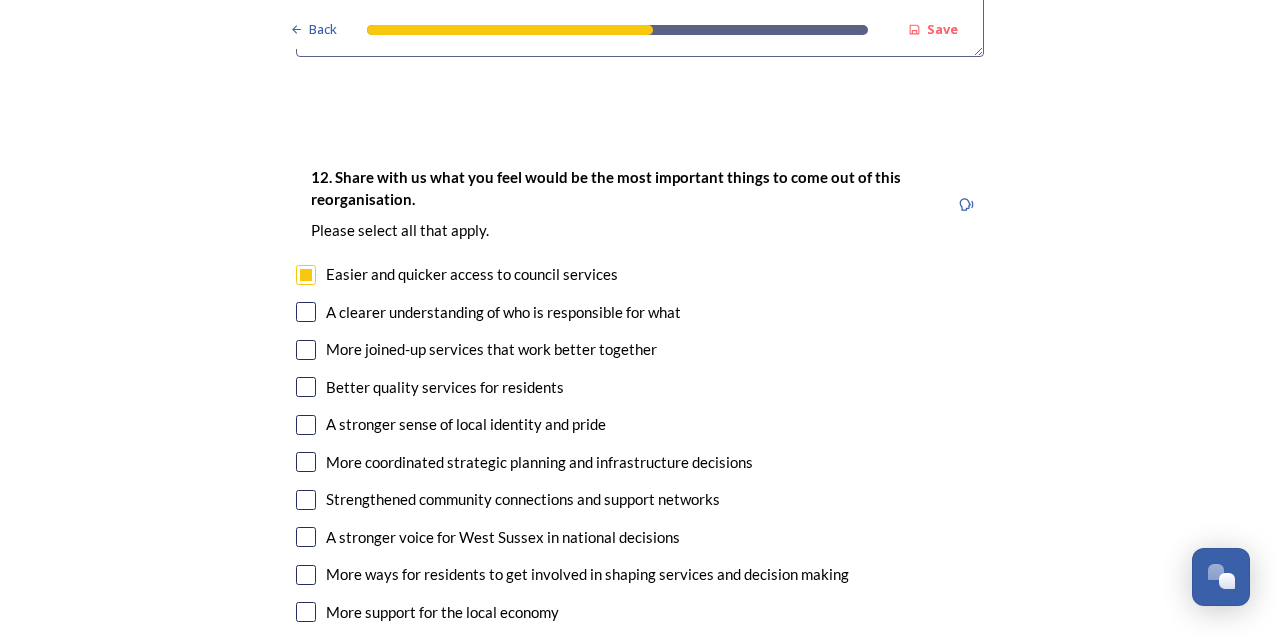 click at bounding box center [306, 350] 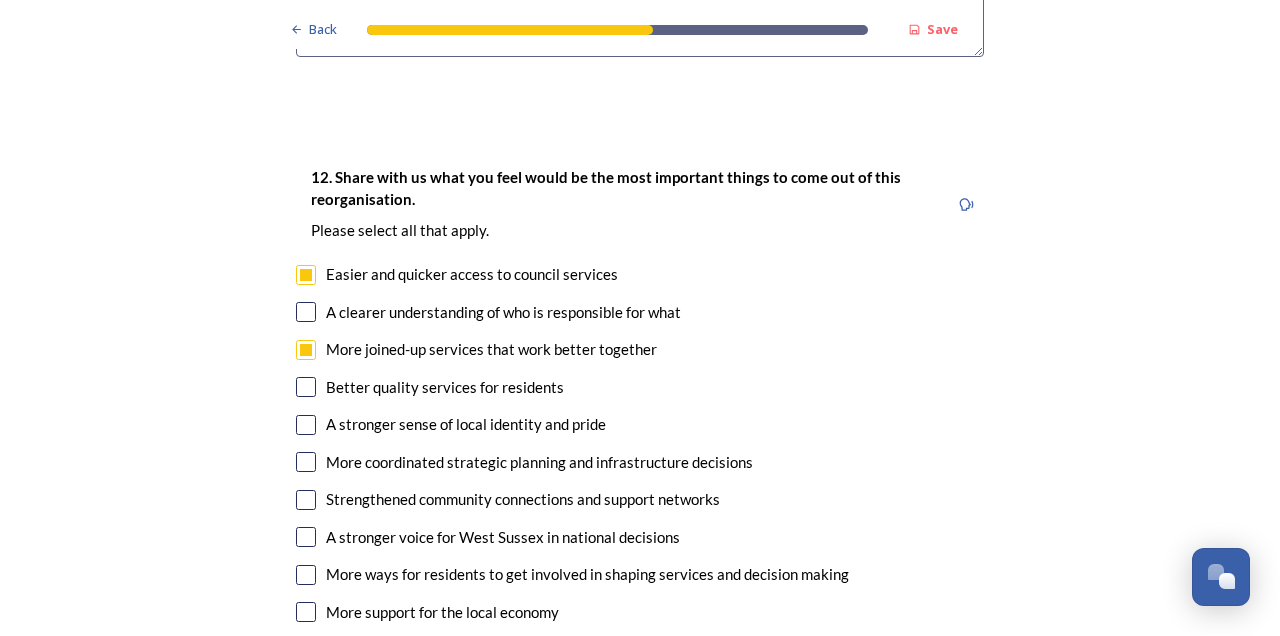 click at bounding box center (306, 387) 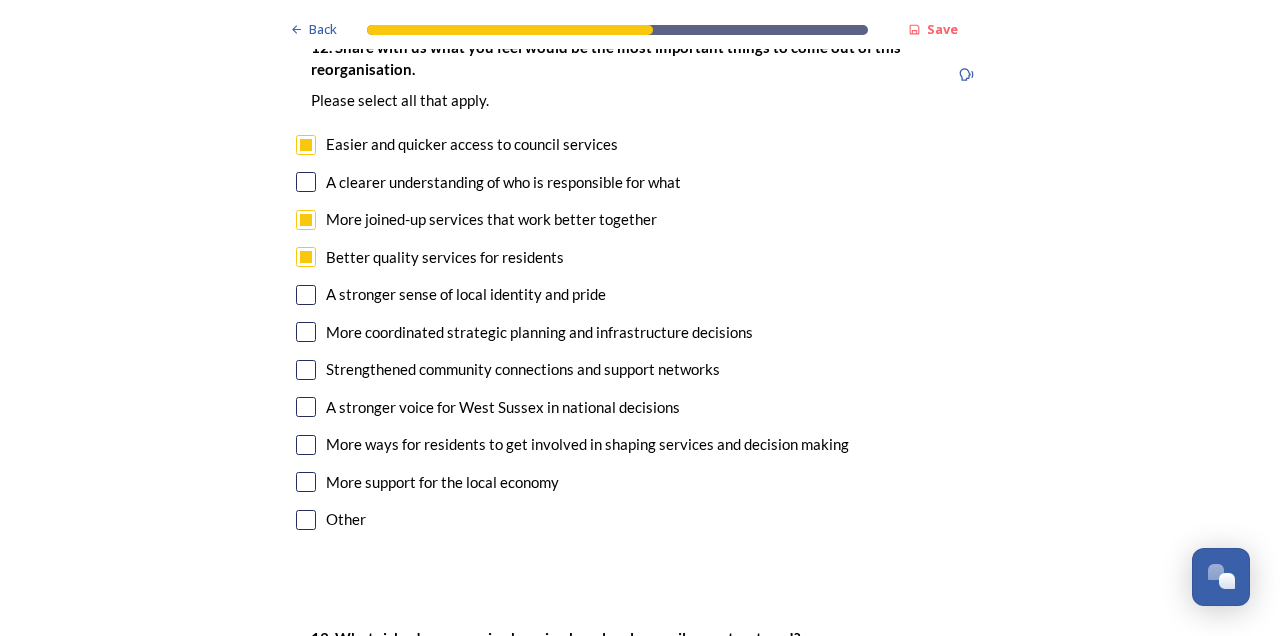 scroll, scrollTop: 3751, scrollLeft: 0, axis: vertical 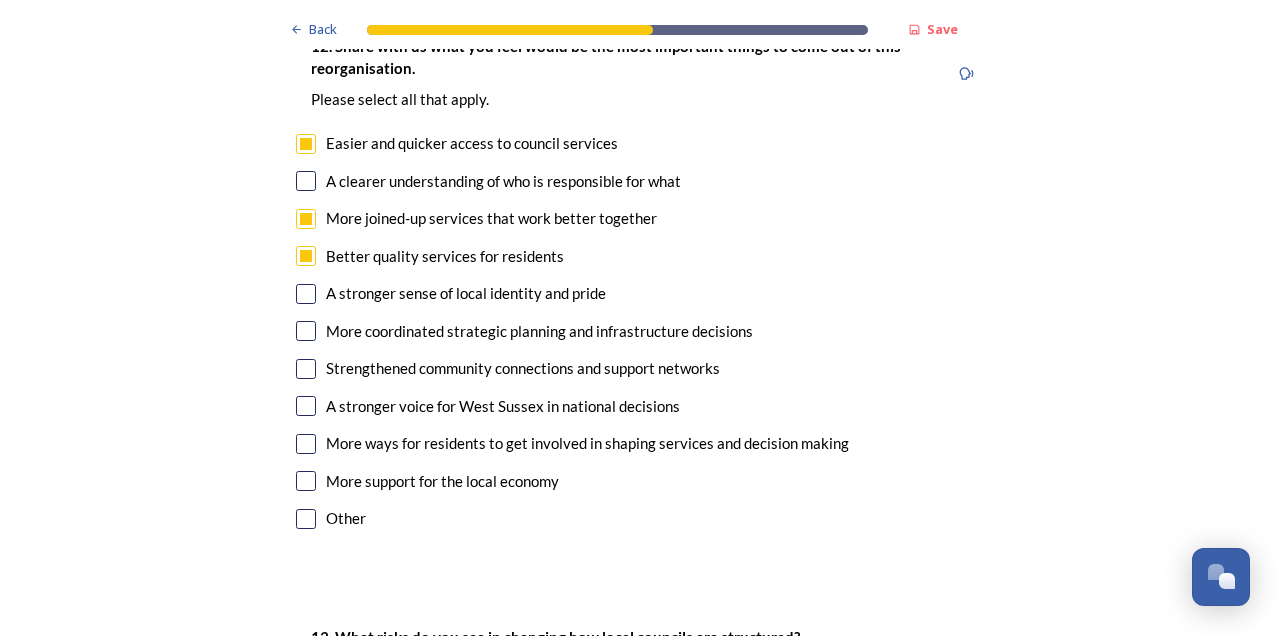 click at bounding box center (306, 519) 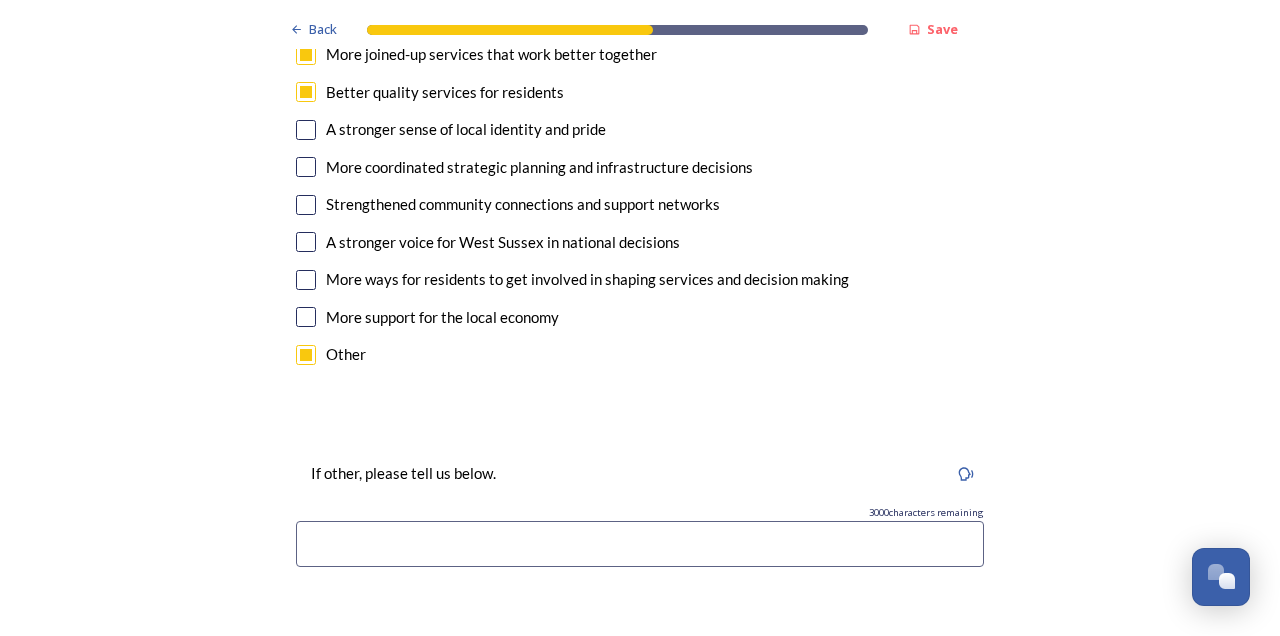 scroll, scrollTop: 3919, scrollLeft: 0, axis: vertical 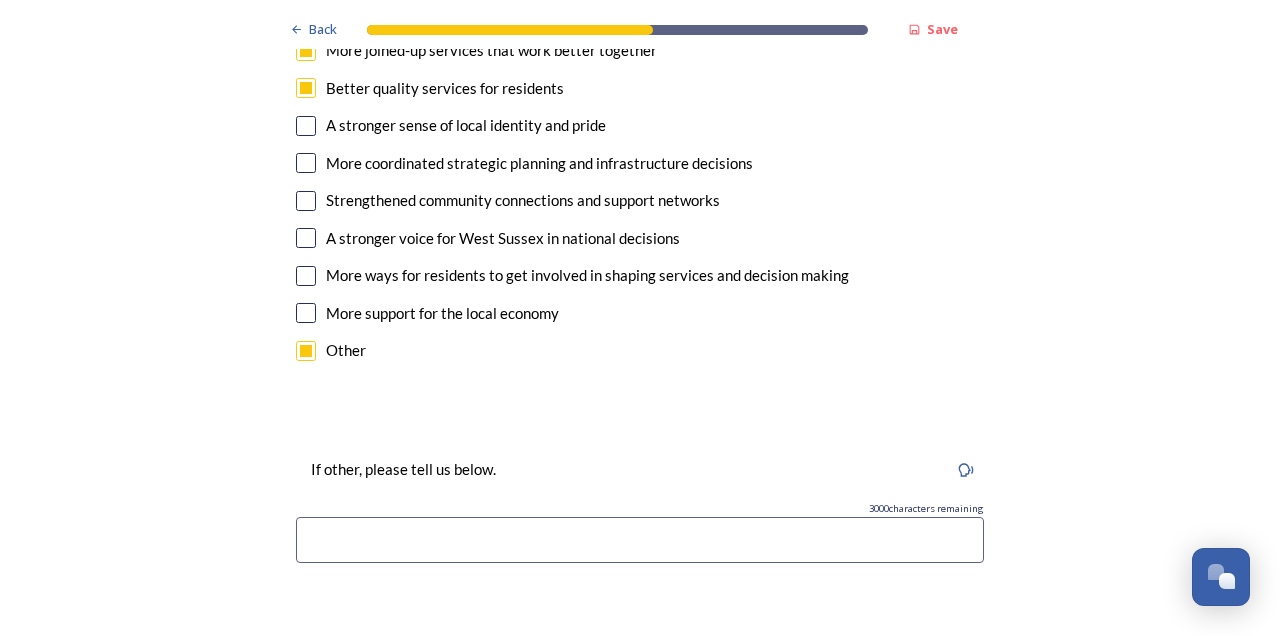 click at bounding box center (640, 540) 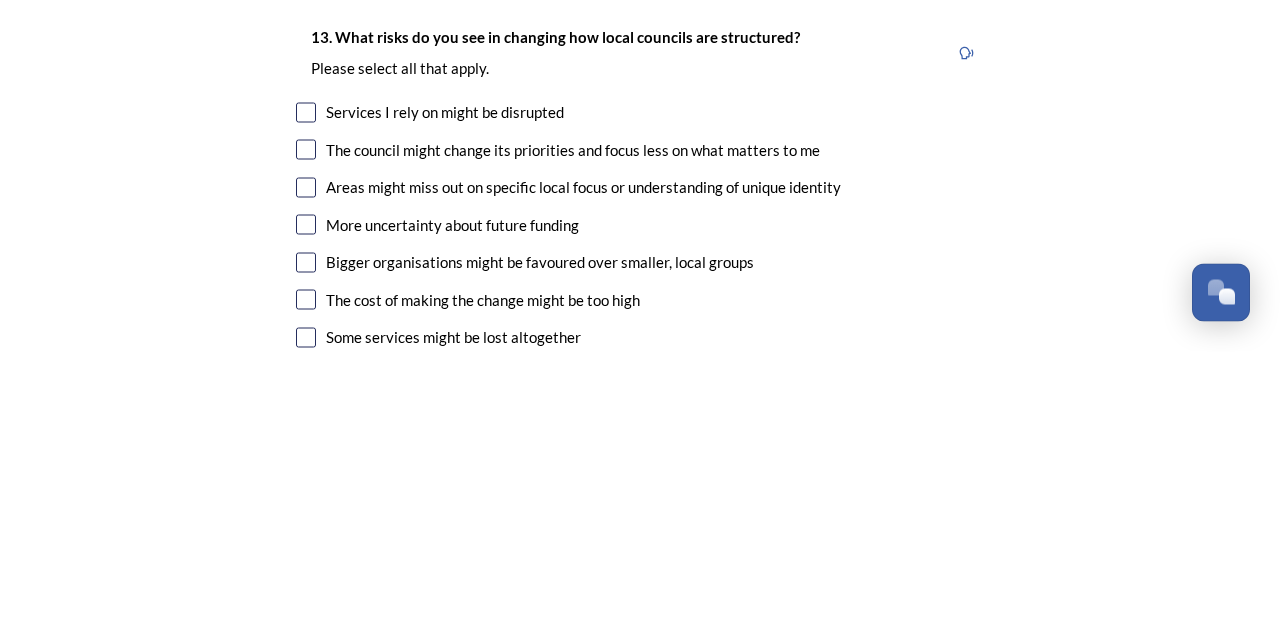 scroll, scrollTop: 4279, scrollLeft: 0, axis: vertical 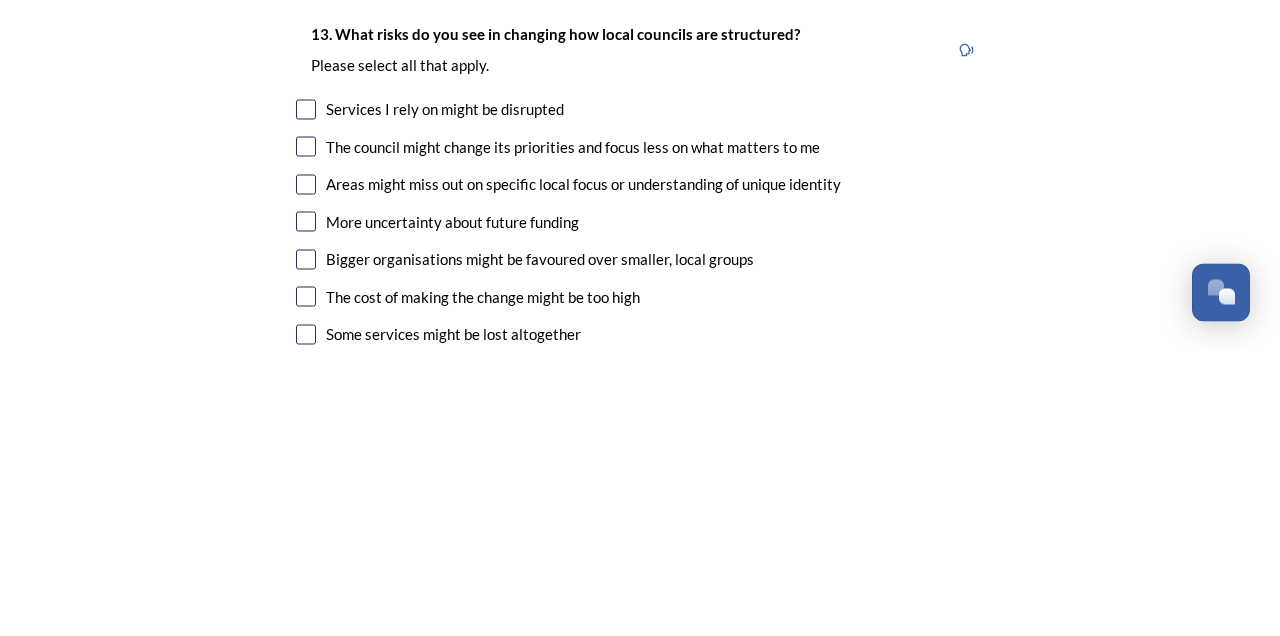 type on "A functional council that people can understand and relate to - I hope" 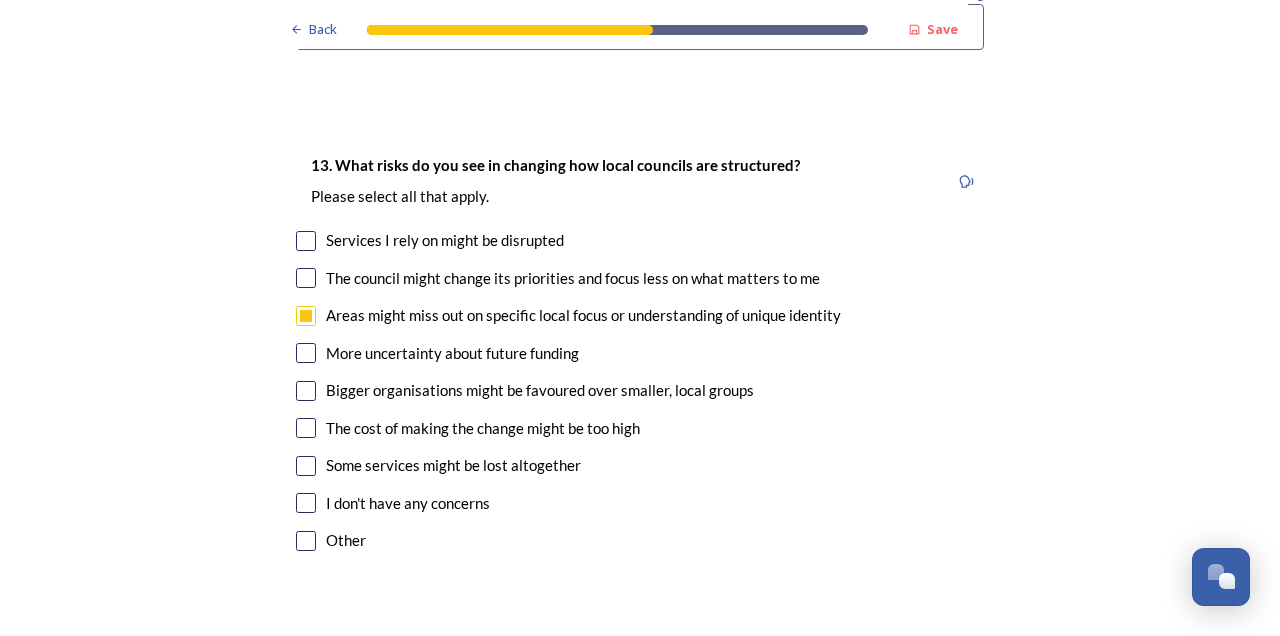 scroll, scrollTop: 4434, scrollLeft: 0, axis: vertical 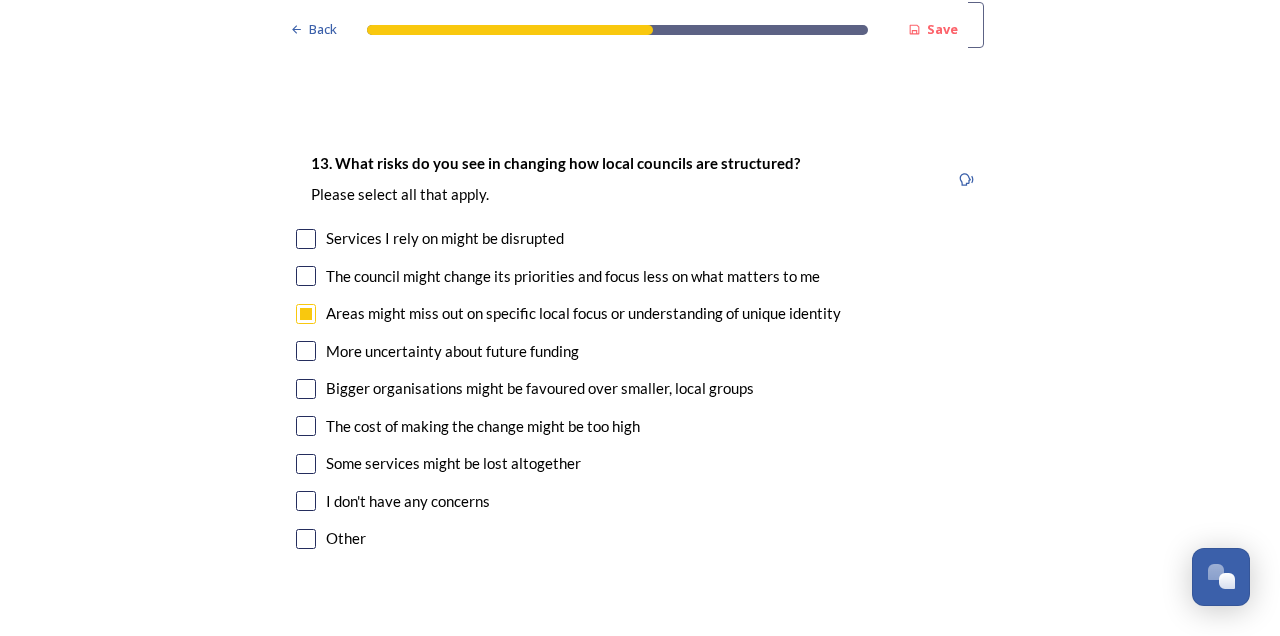 click at bounding box center [306, 389] 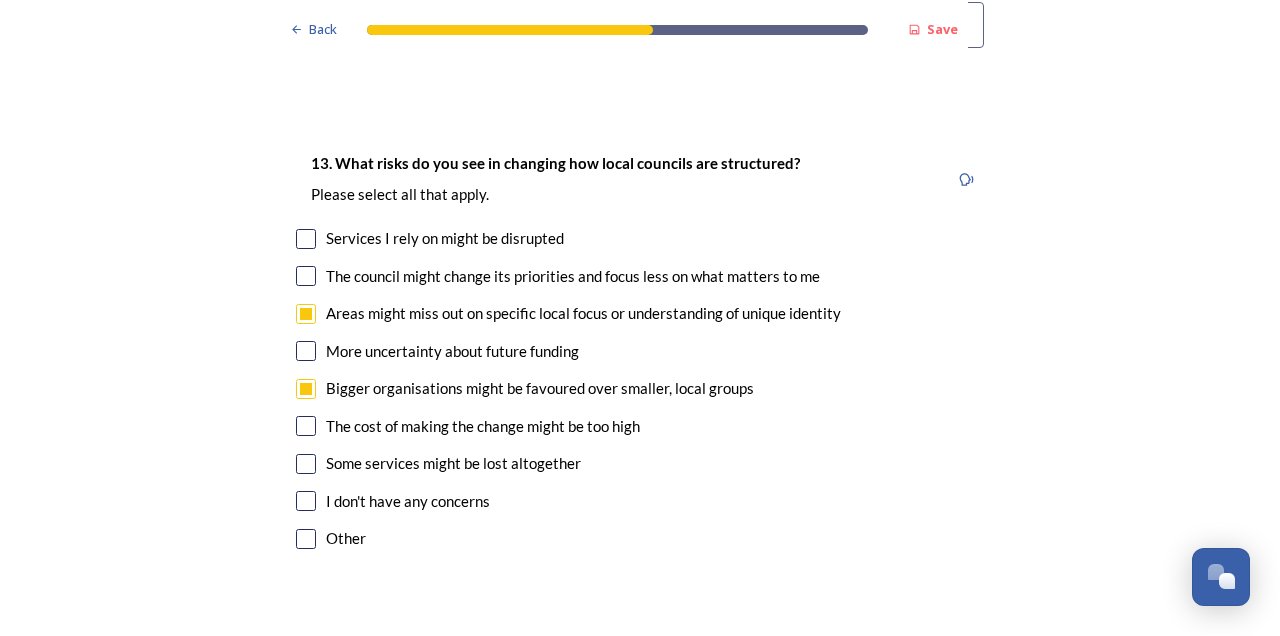click at bounding box center (306, 426) 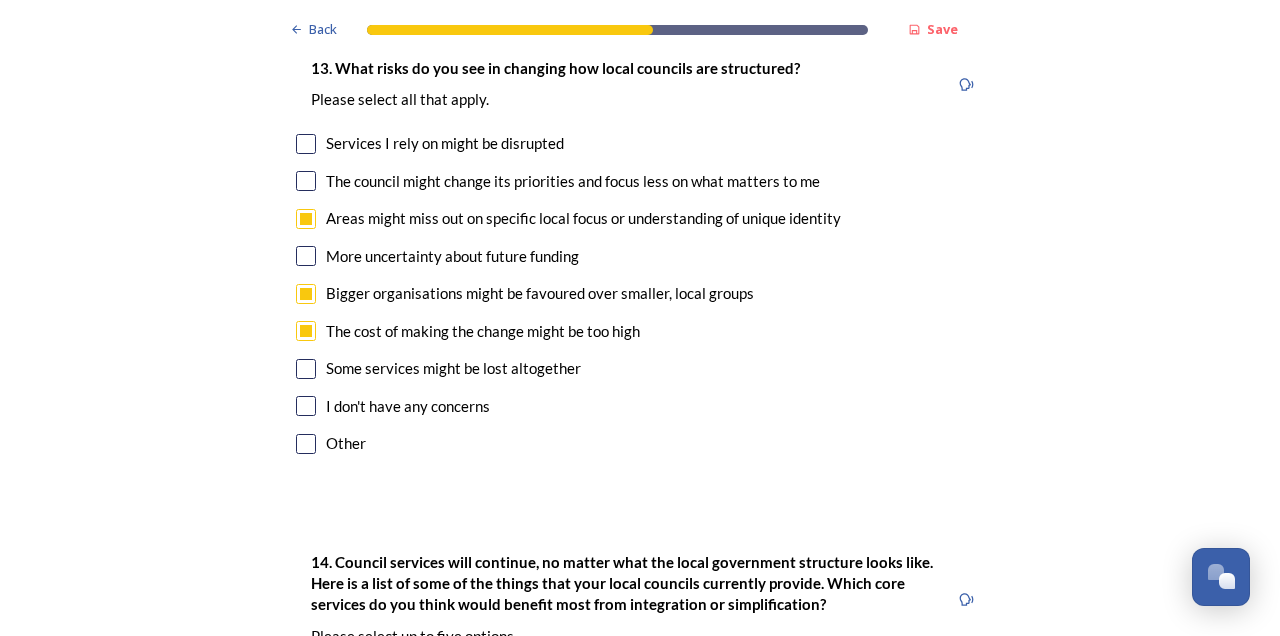 scroll, scrollTop: 4530, scrollLeft: 0, axis: vertical 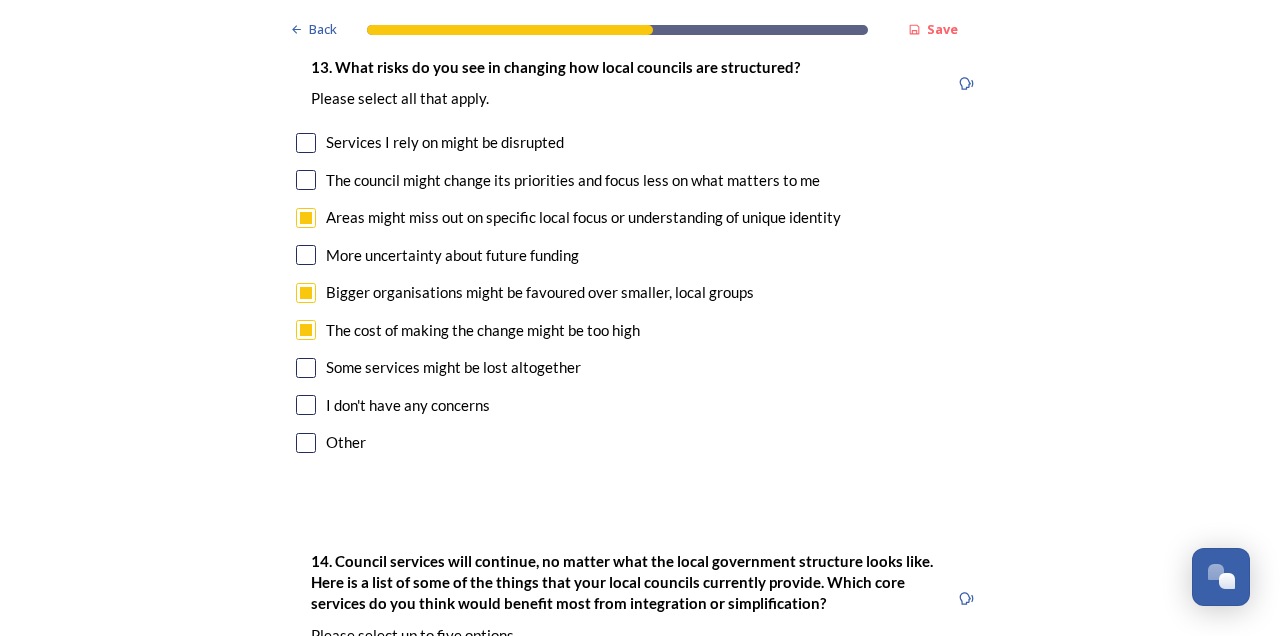 click at bounding box center [306, 368] 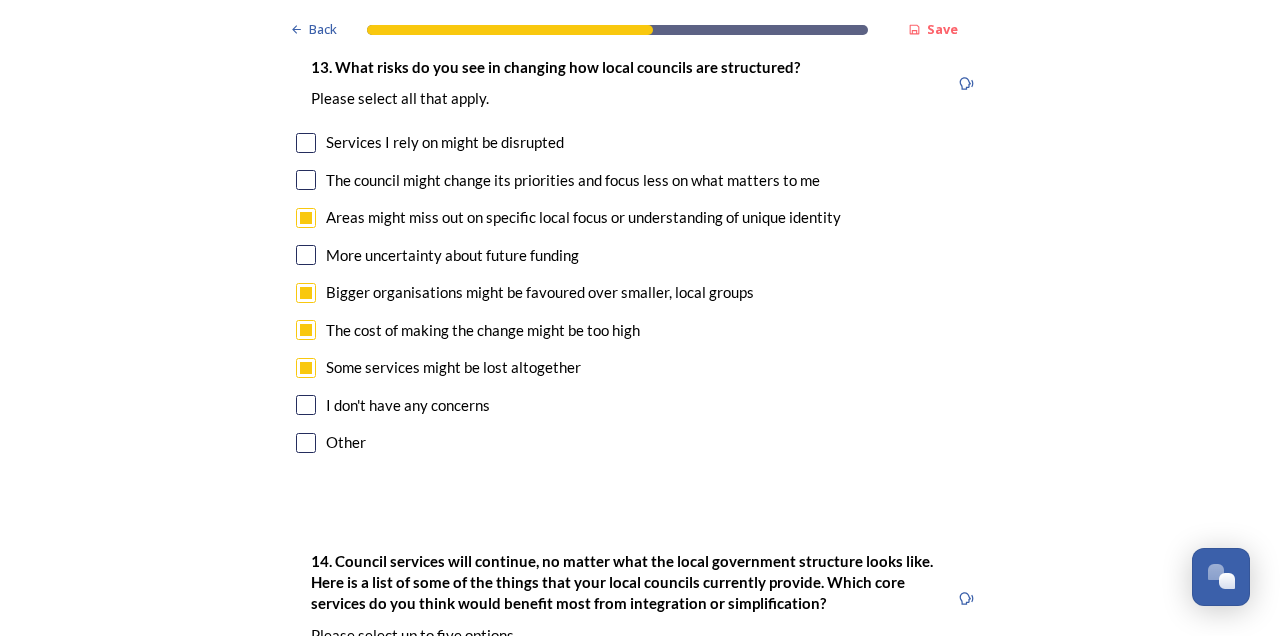 click at bounding box center [306, 443] 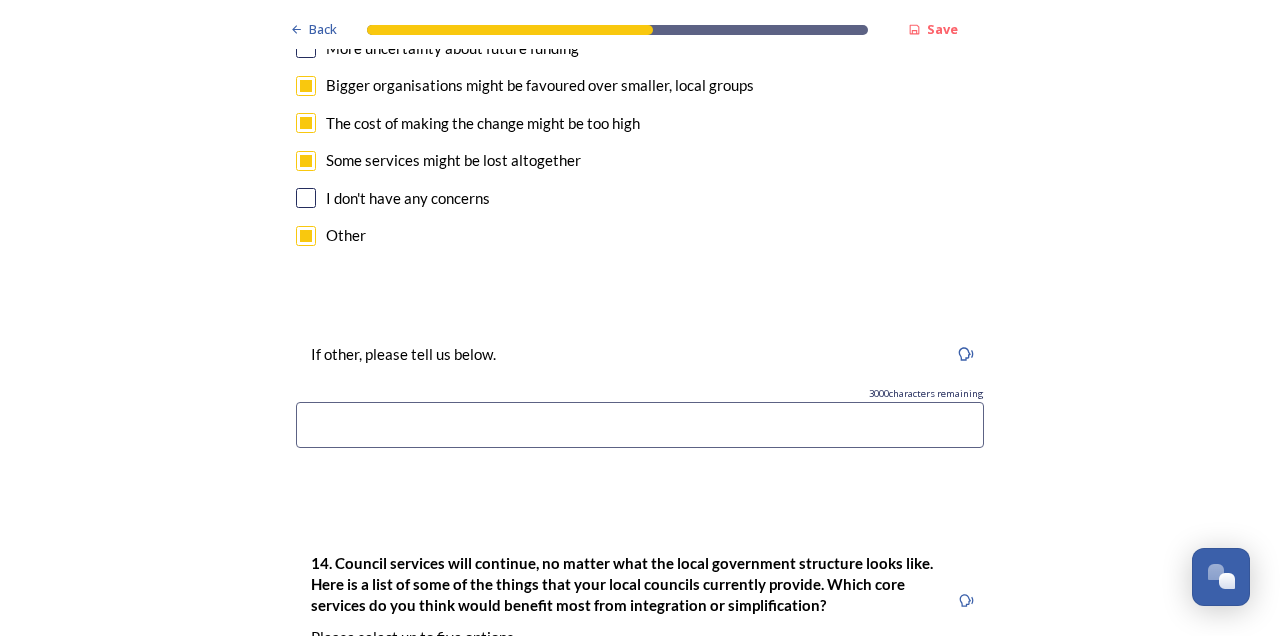 scroll, scrollTop: 4738, scrollLeft: 0, axis: vertical 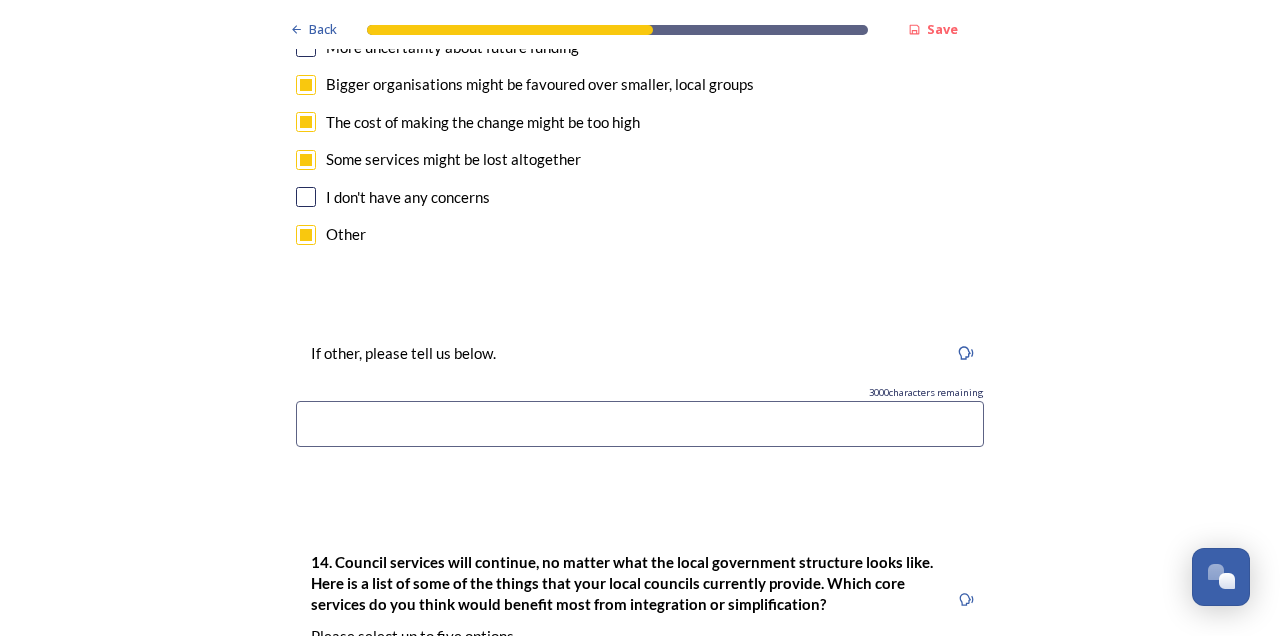 click at bounding box center (640, 424) 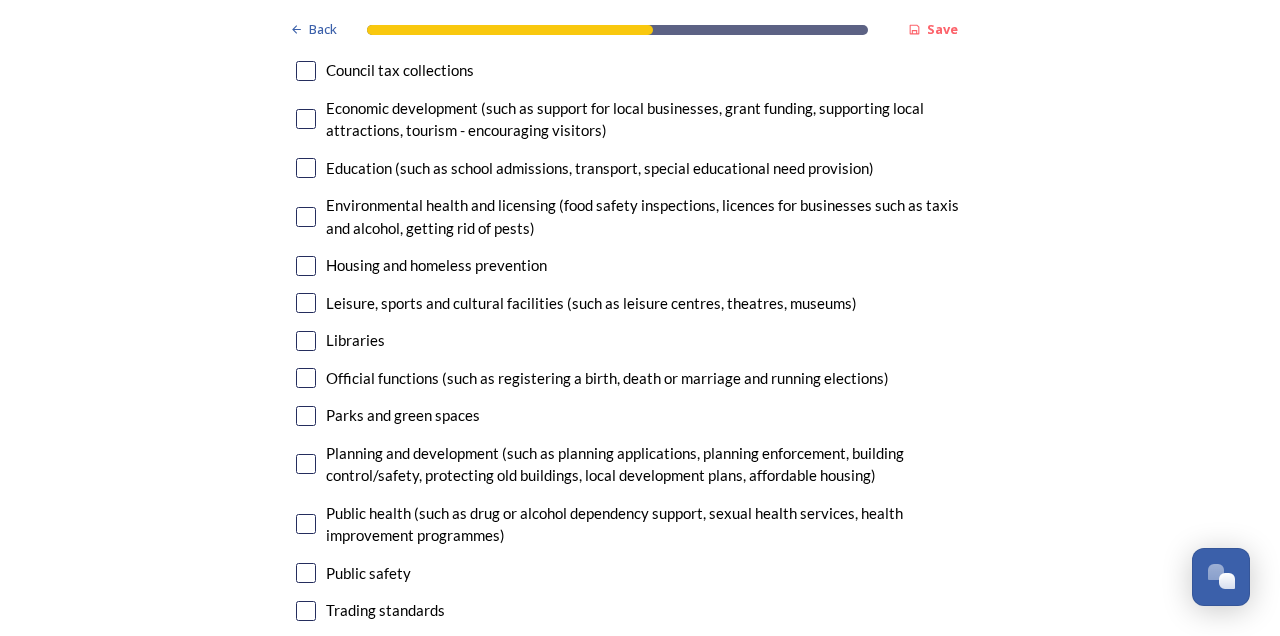 scroll, scrollTop: 5499, scrollLeft: 0, axis: vertical 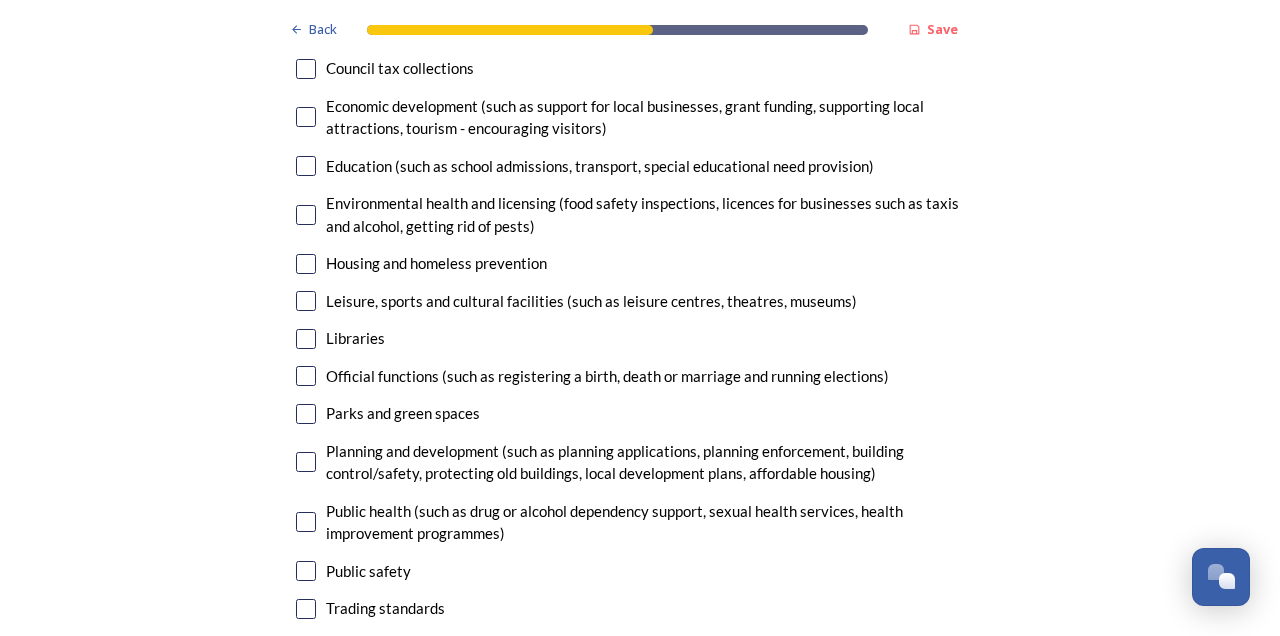type on "Loss of connection to a 'local' council" 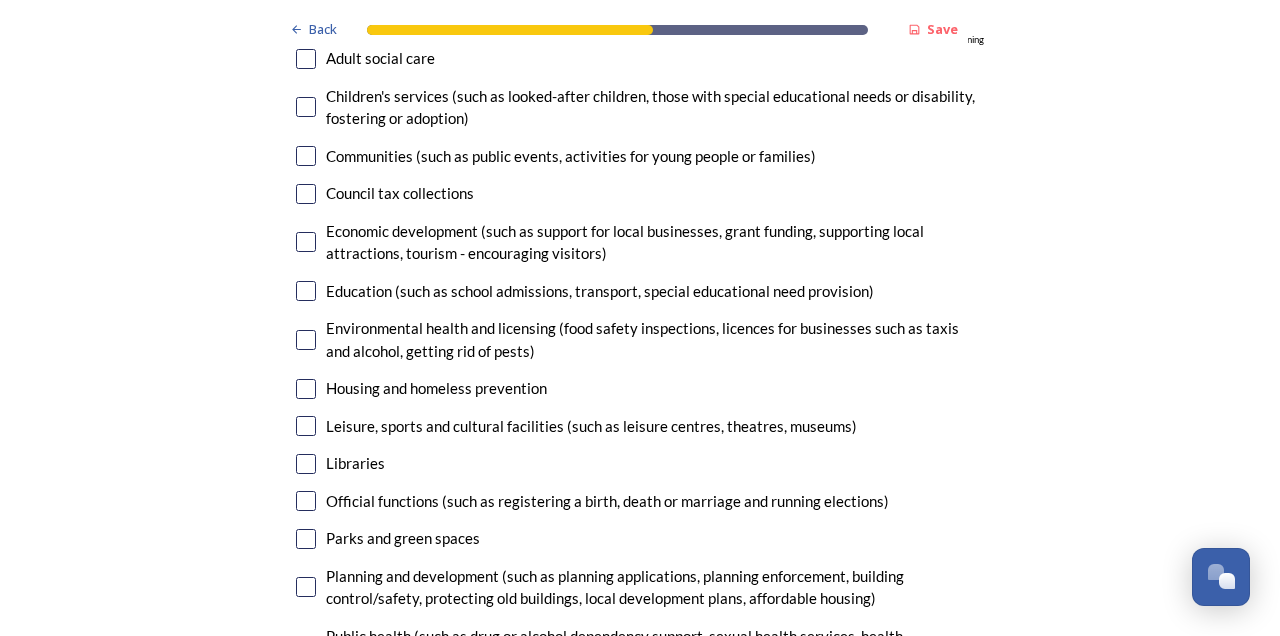 scroll, scrollTop: 5374, scrollLeft: 0, axis: vertical 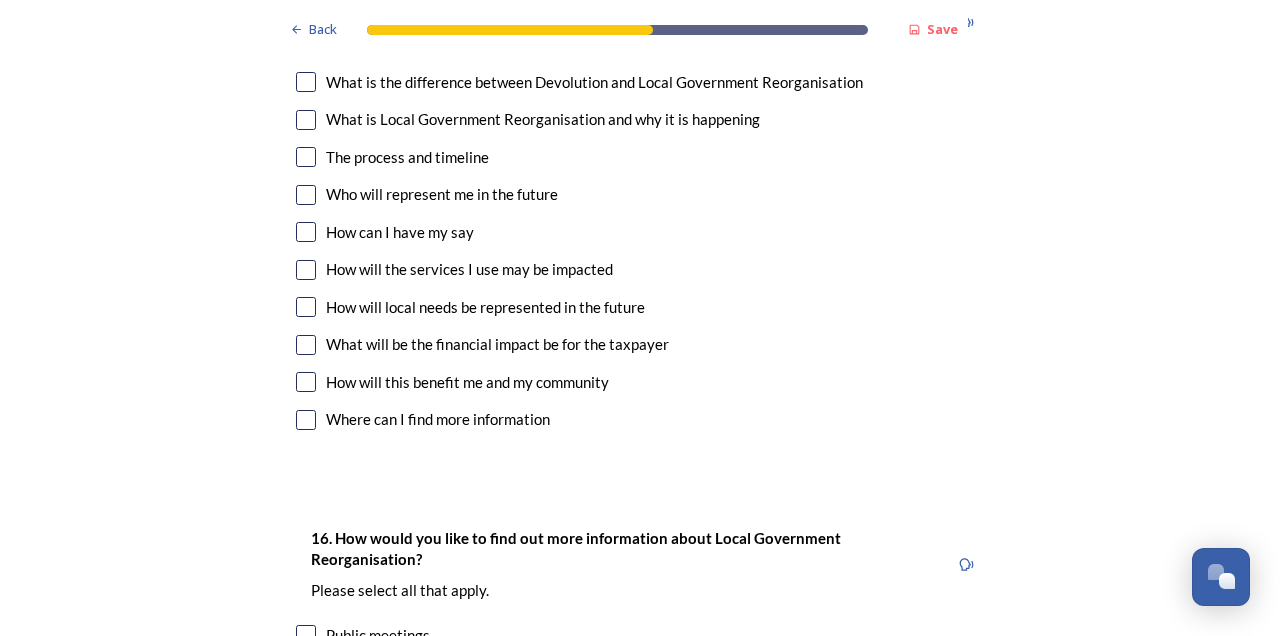 click at bounding box center (306, 195) 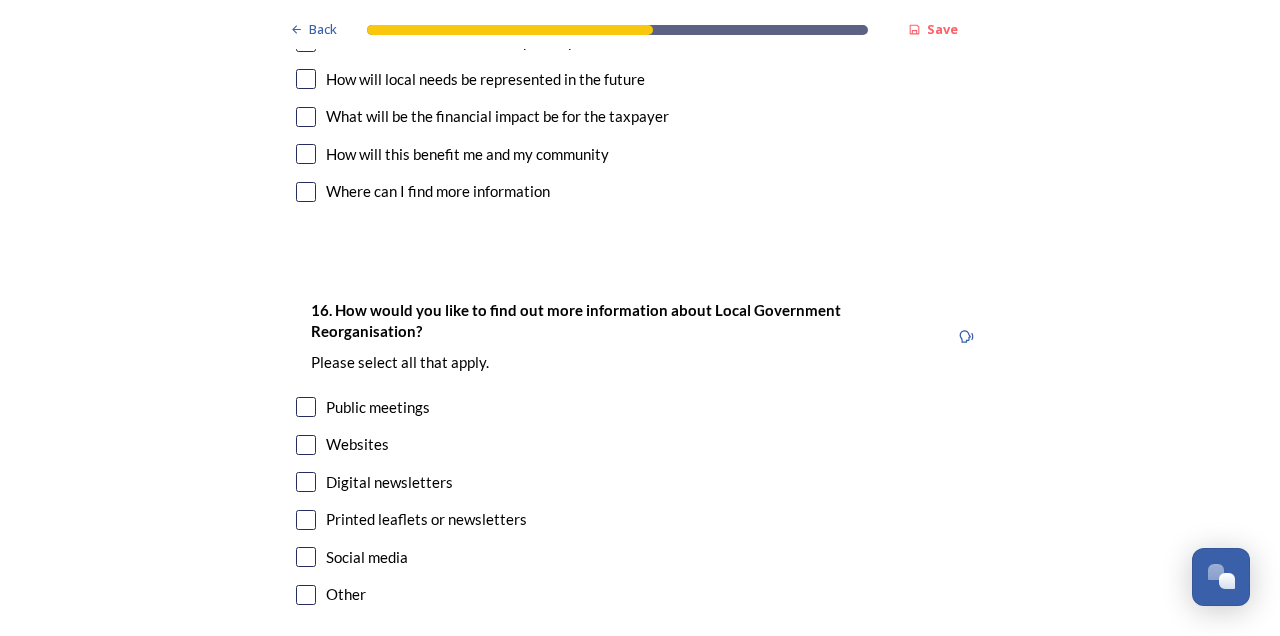scroll, scrollTop: 6566, scrollLeft: 0, axis: vertical 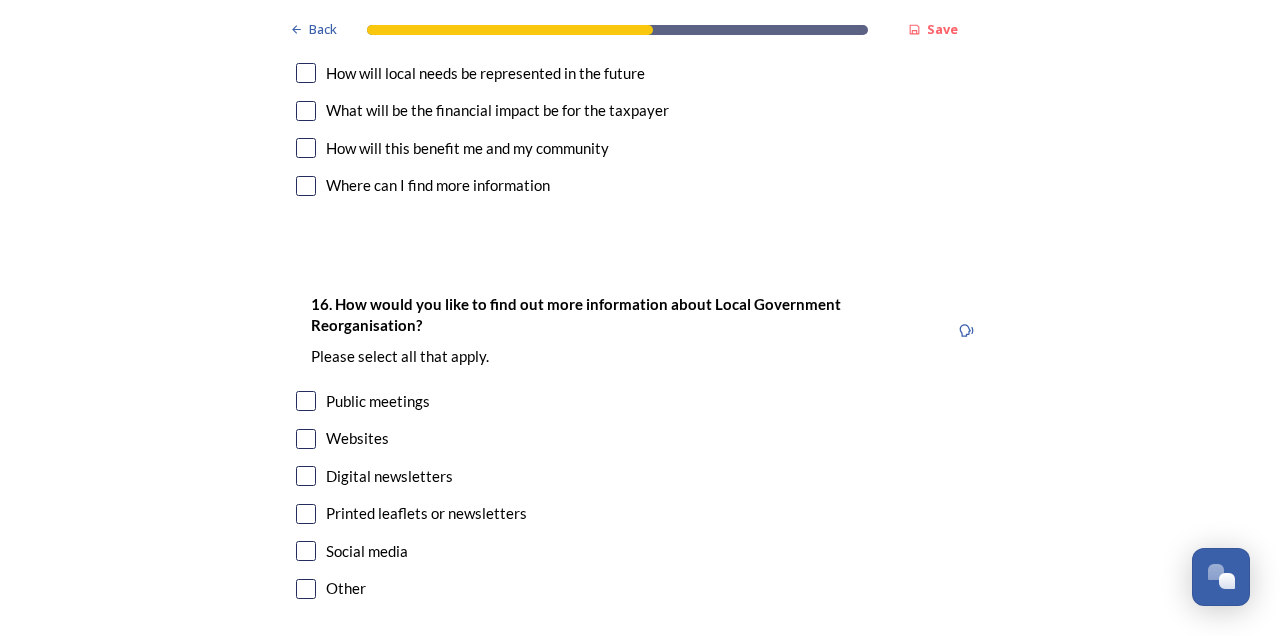 click at bounding box center (306, 401) 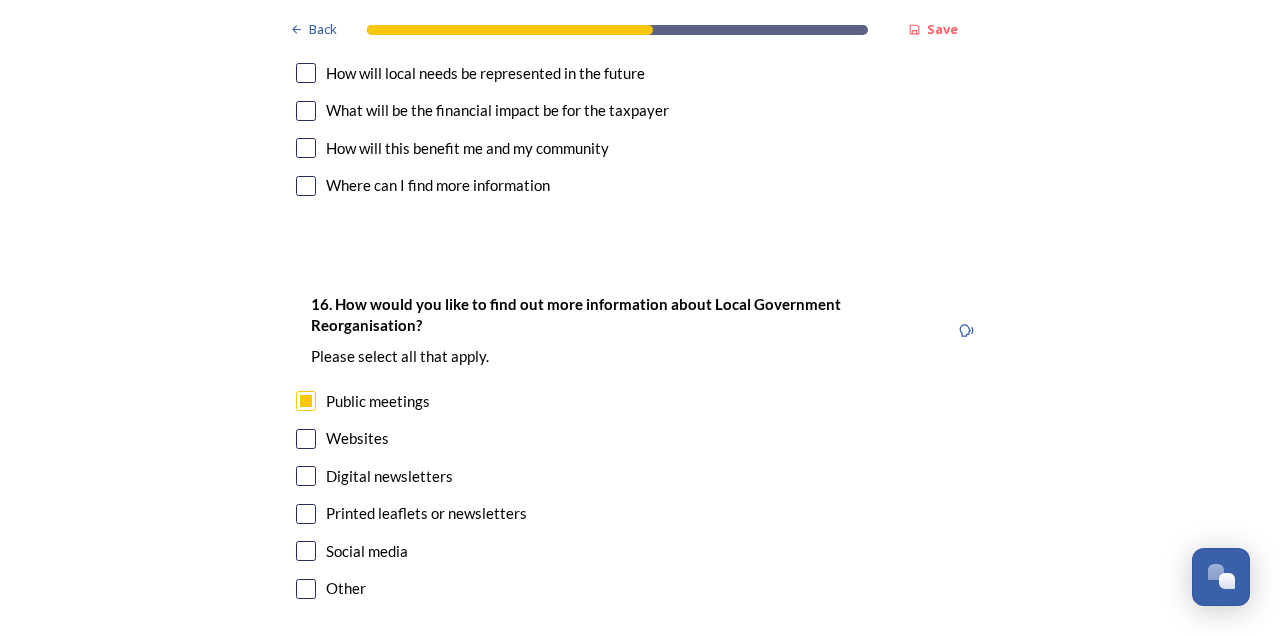click at bounding box center [306, 439] 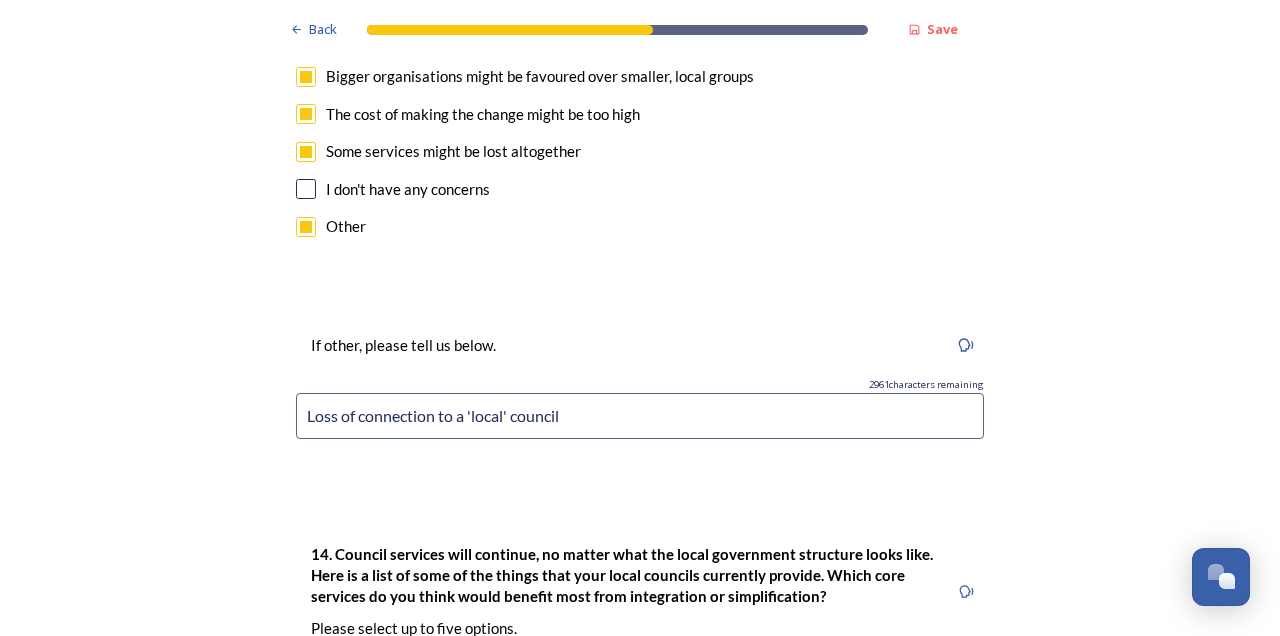scroll, scrollTop: 4745, scrollLeft: 0, axis: vertical 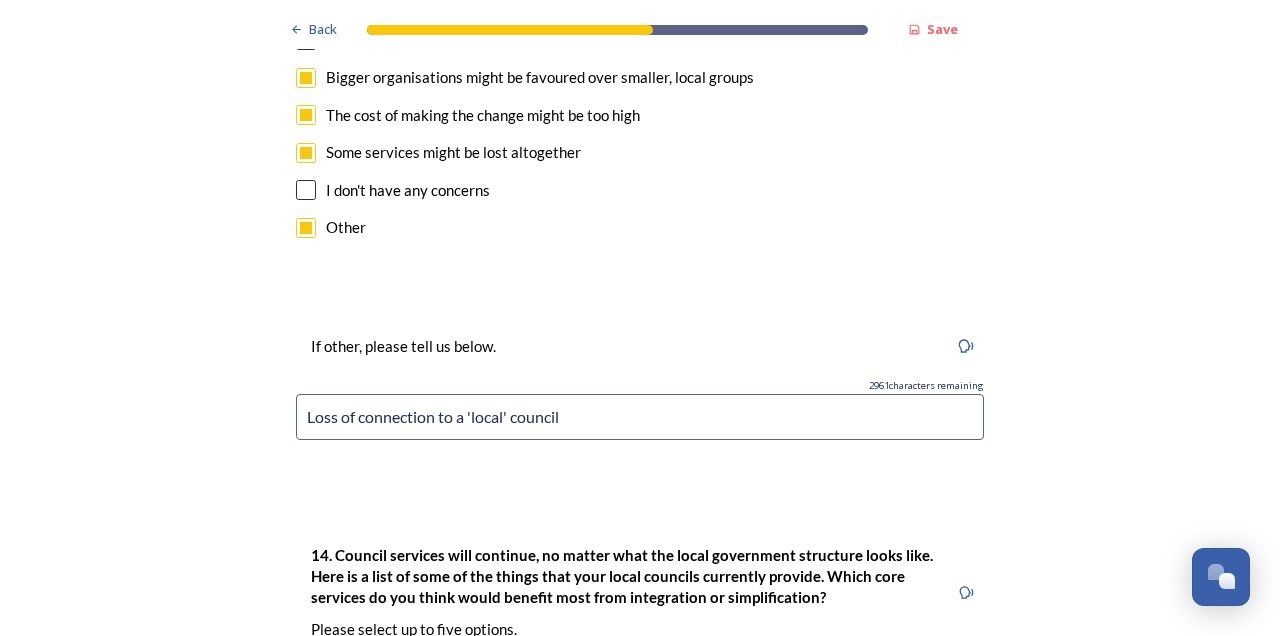 click on "Loss of connection to a 'local' council" at bounding box center [640, 417] 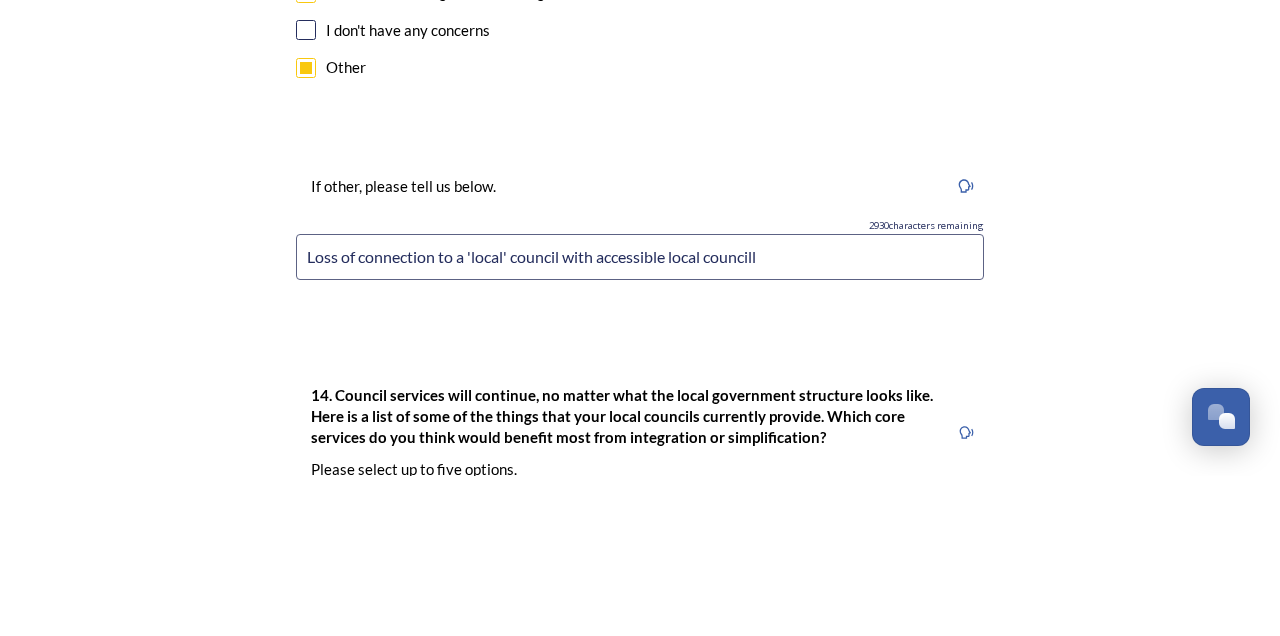 type on "Loss of connection to a 'local' council with accessible local councillors" 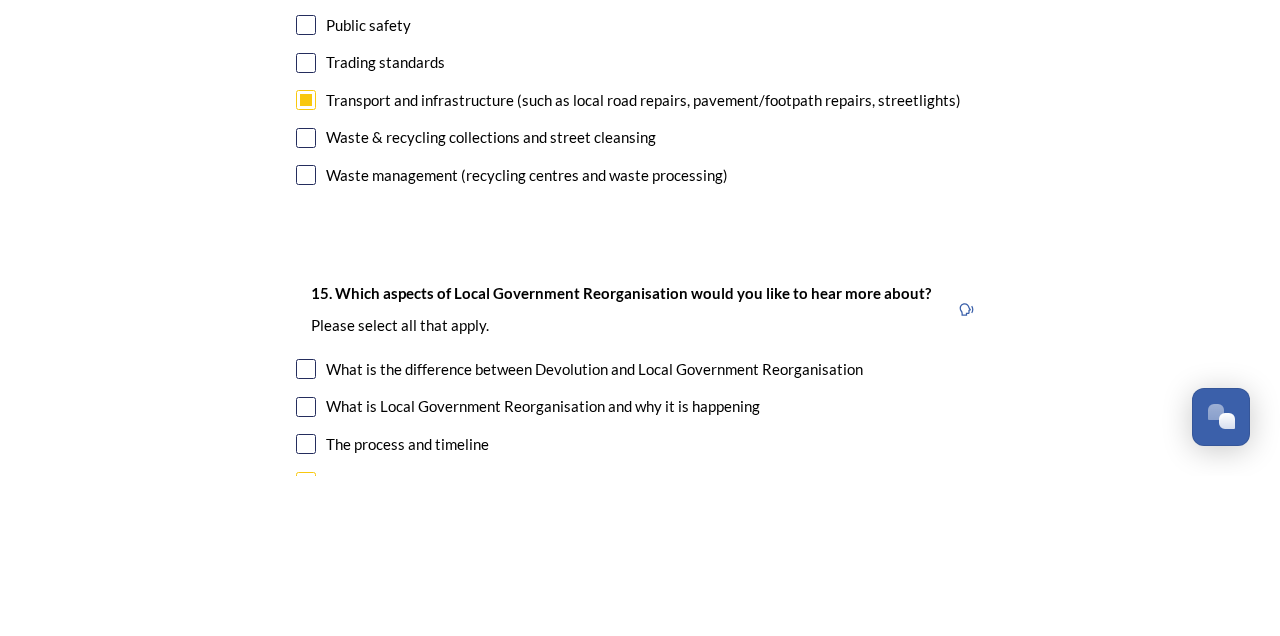 scroll, scrollTop: 6566, scrollLeft: 0, axis: vertical 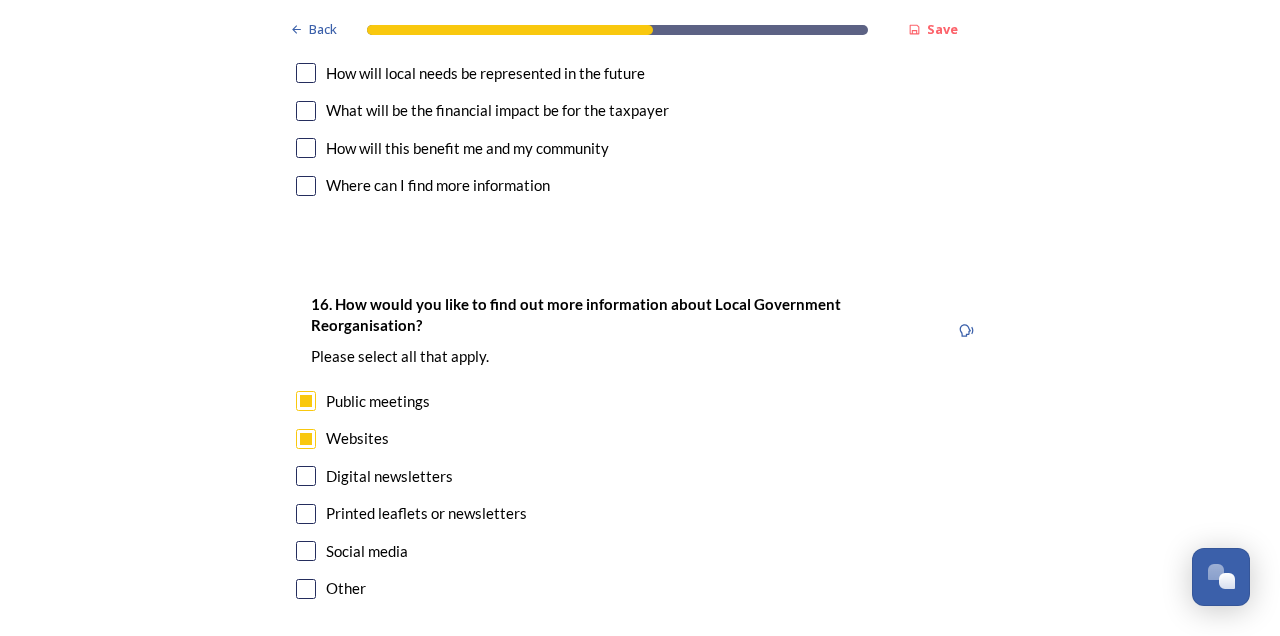 click on "Continue" at bounding box center [626, 699] 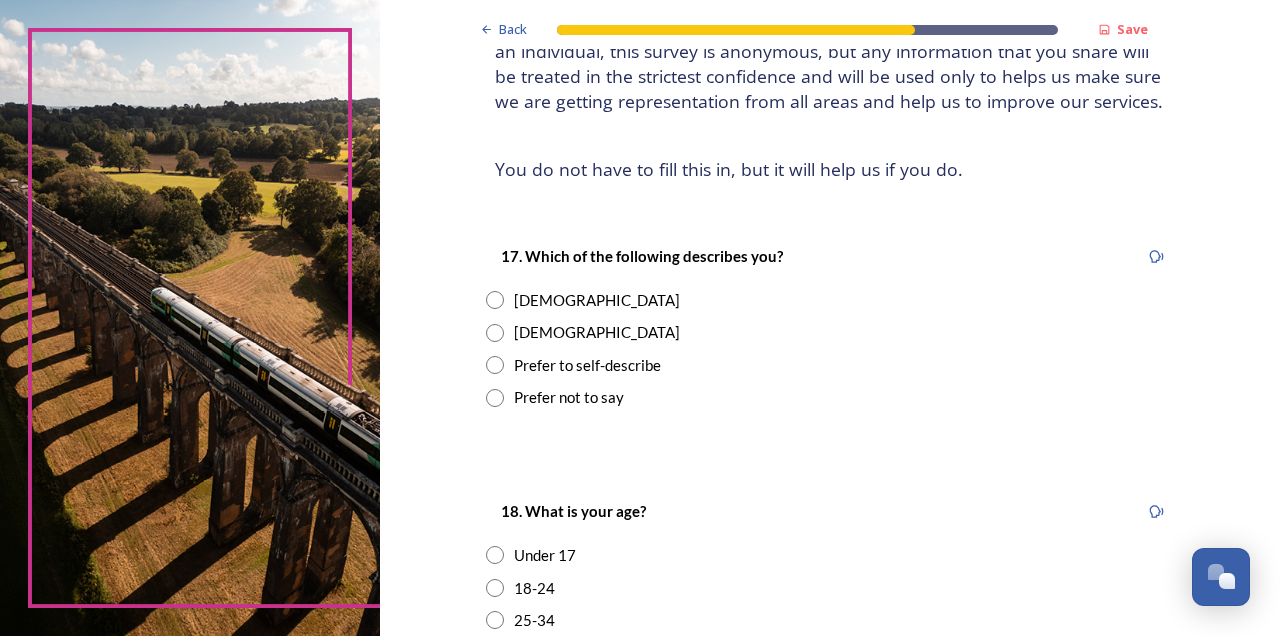 scroll, scrollTop: 190, scrollLeft: 0, axis: vertical 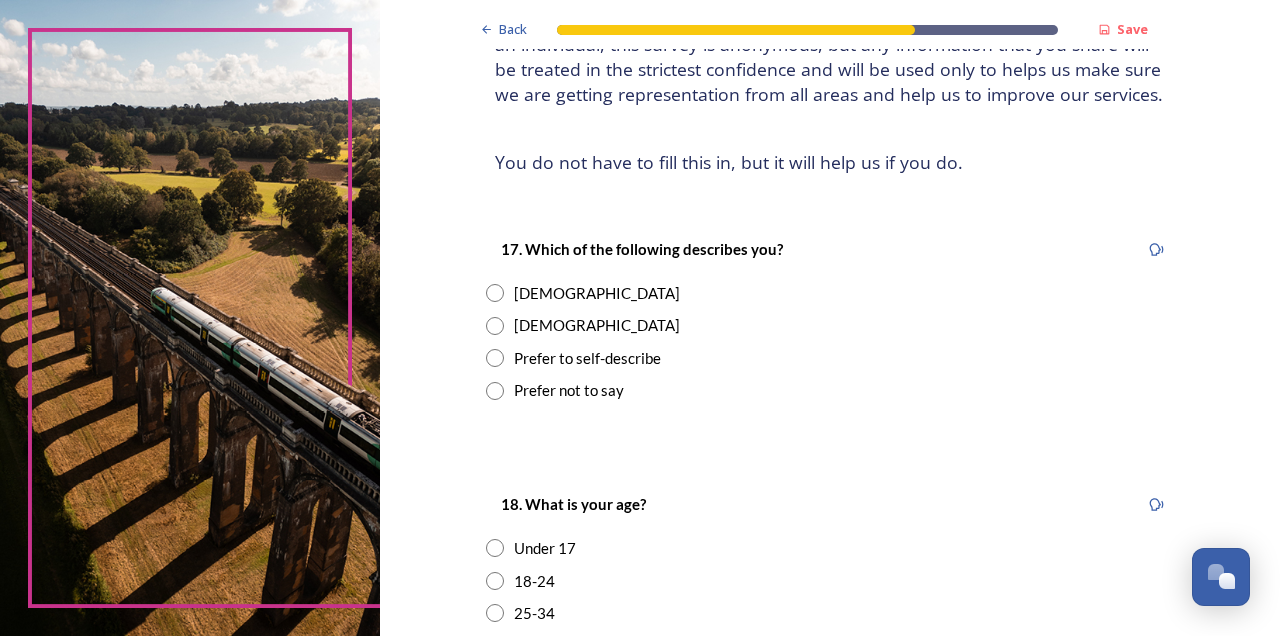 click at bounding box center [495, 326] 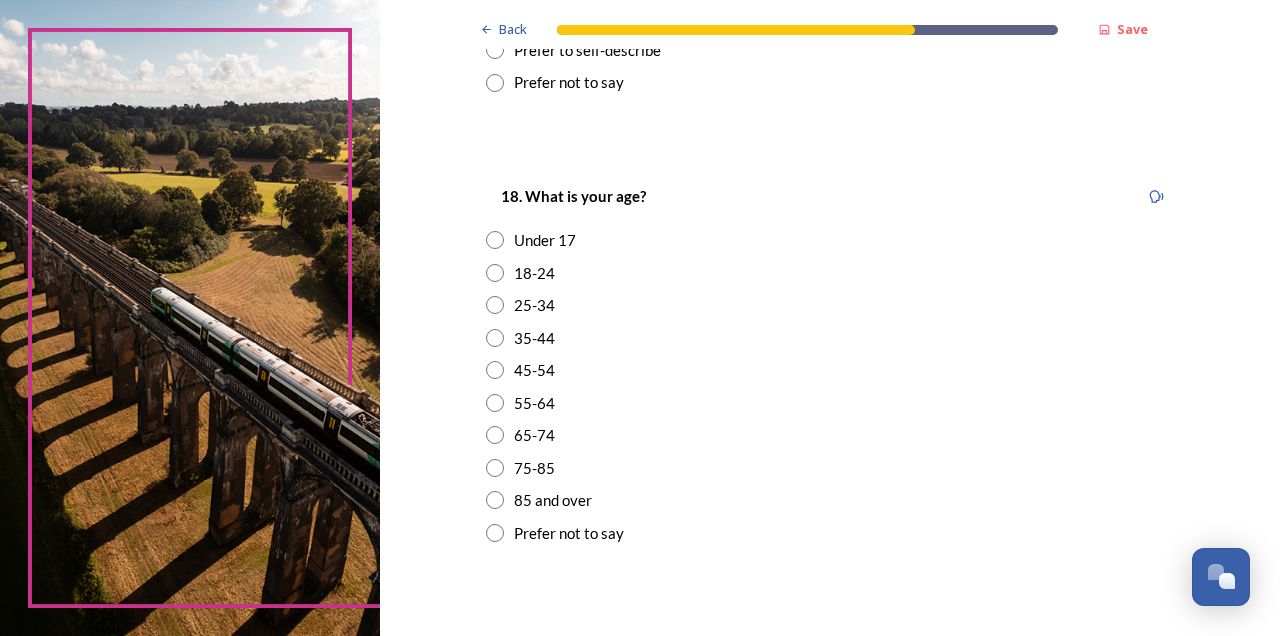 scroll, scrollTop: 503, scrollLeft: 0, axis: vertical 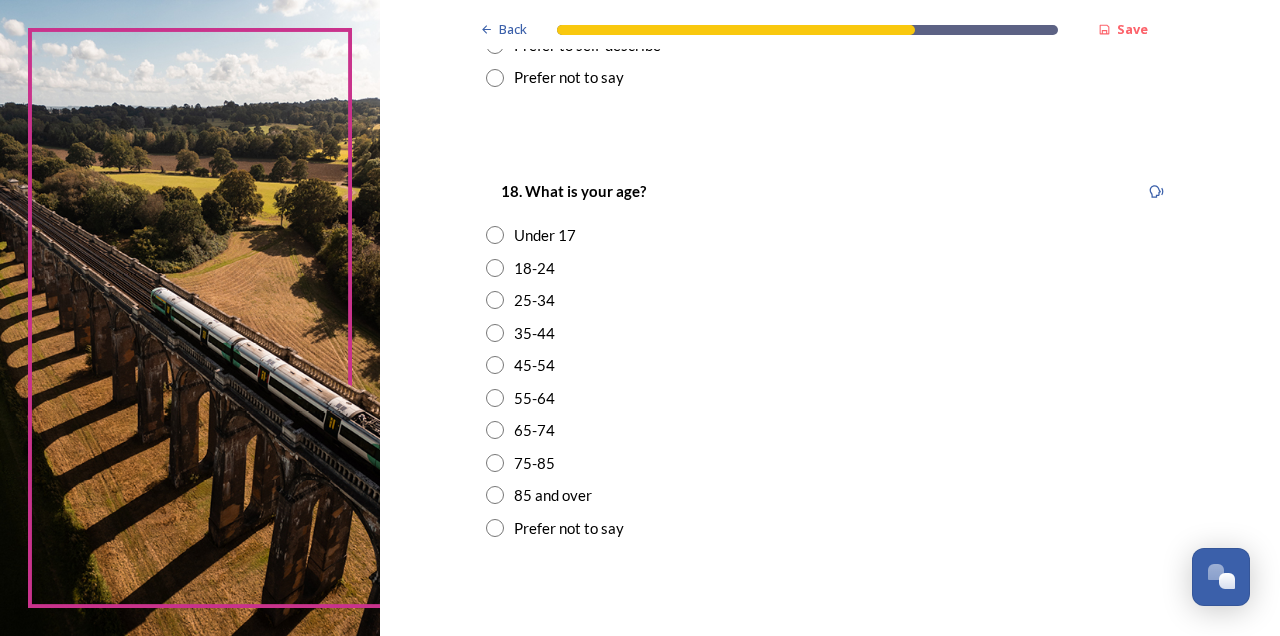 click at bounding box center (495, 430) 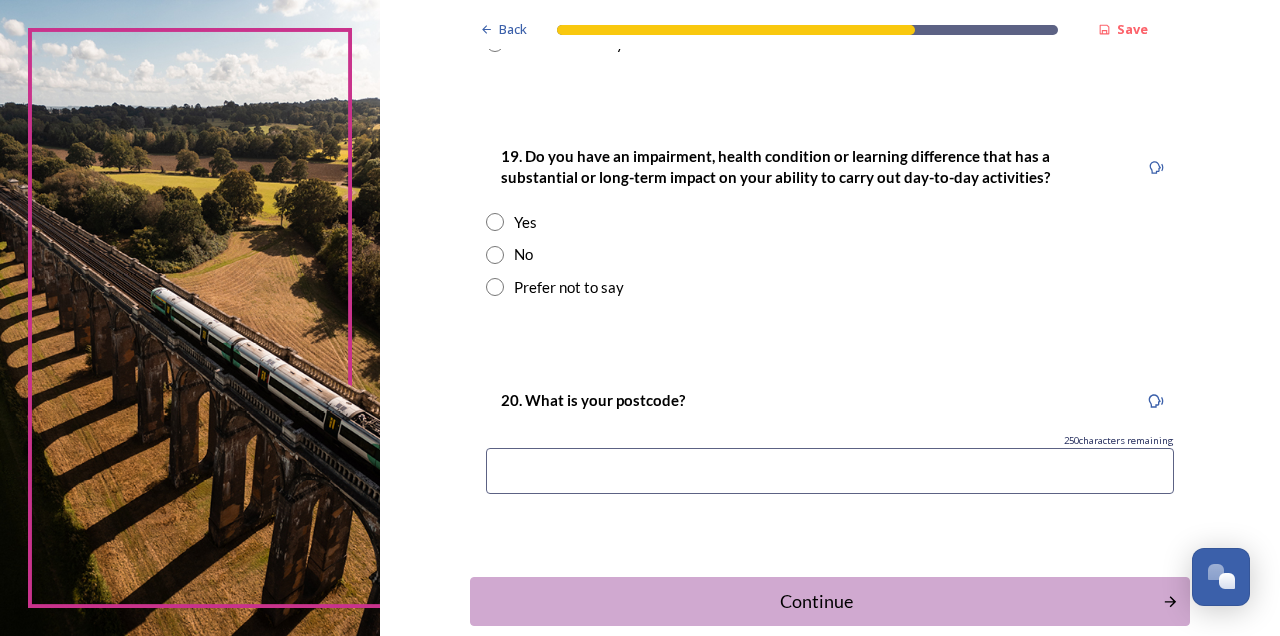 scroll, scrollTop: 989, scrollLeft: 0, axis: vertical 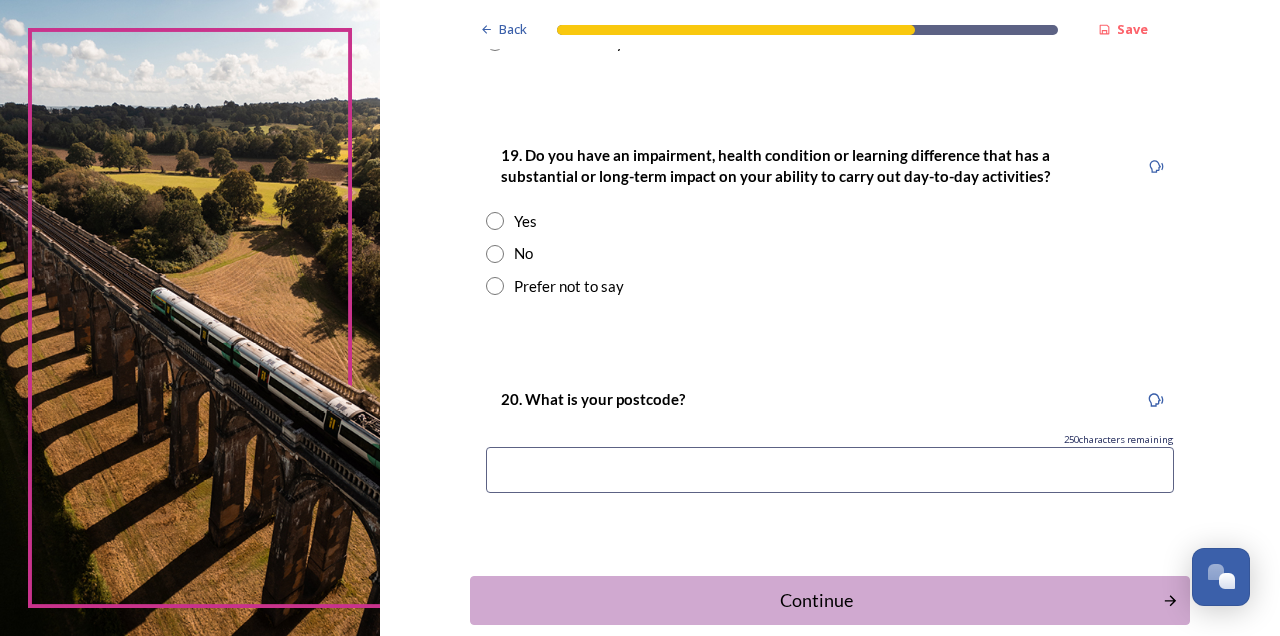 click at bounding box center (495, 254) 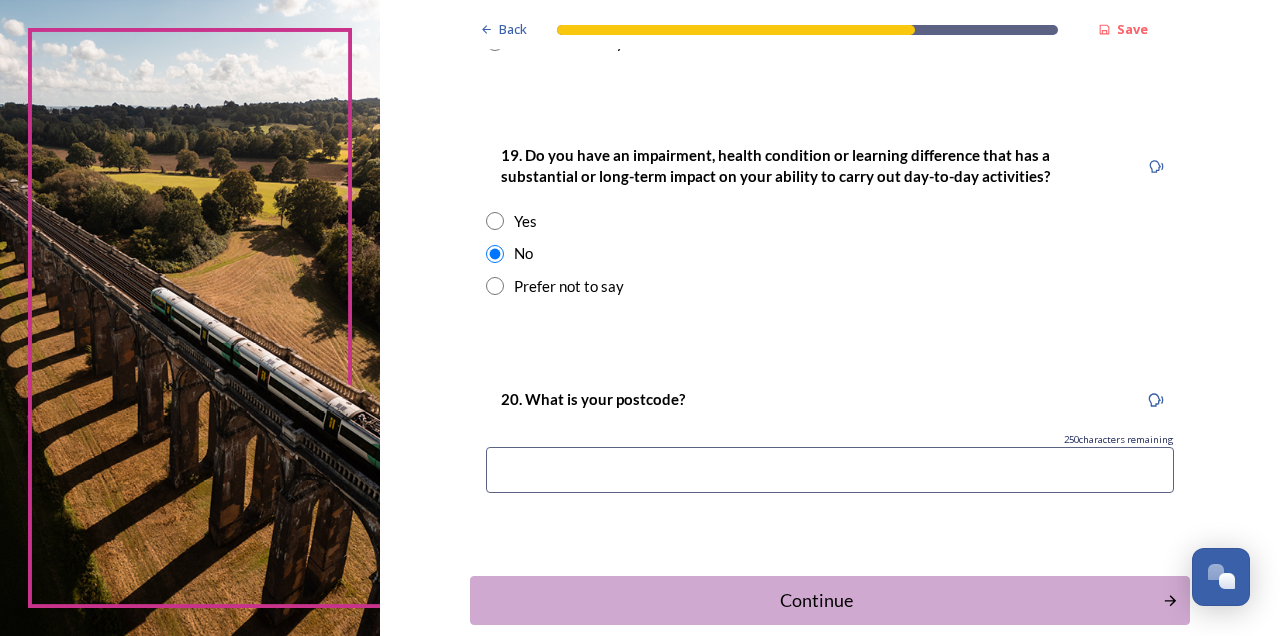 scroll, scrollTop: 996, scrollLeft: 0, axis: vertical 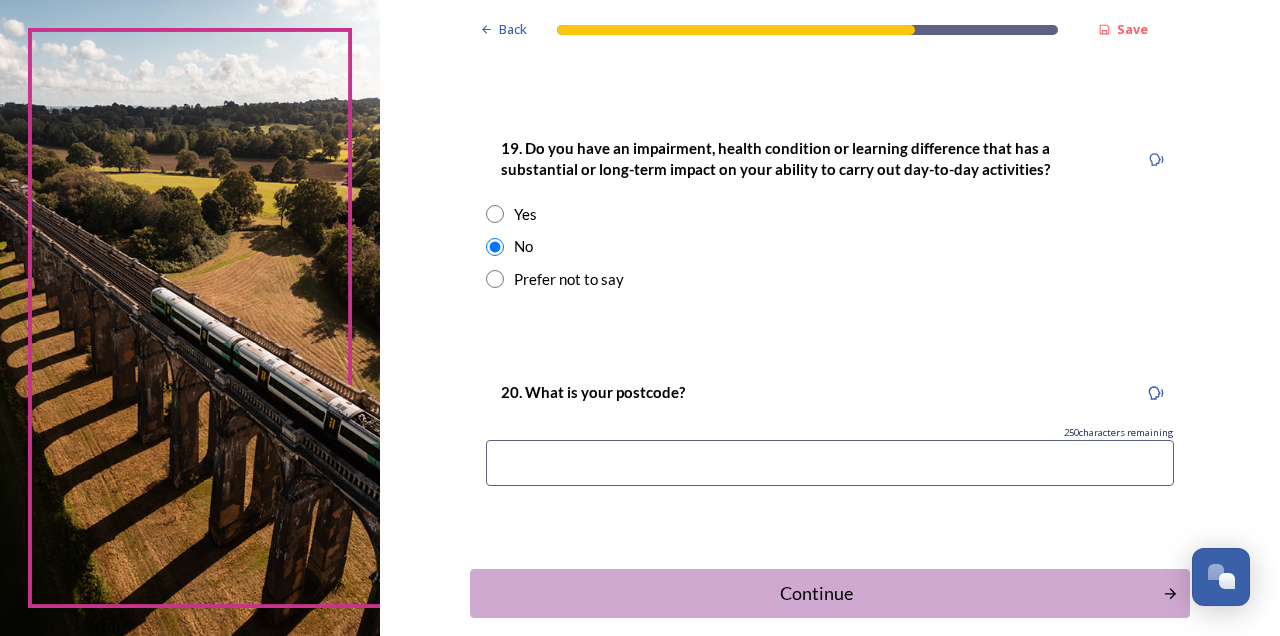 click at bounding box center [830, 463] 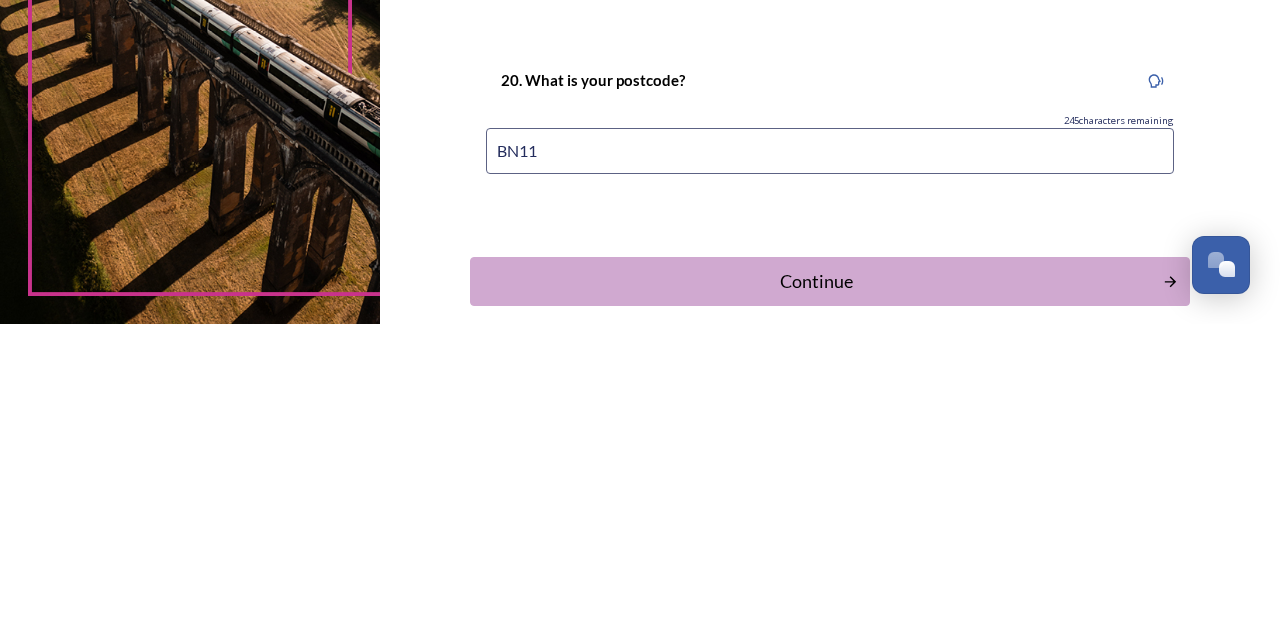 type on "BN11 3PG" 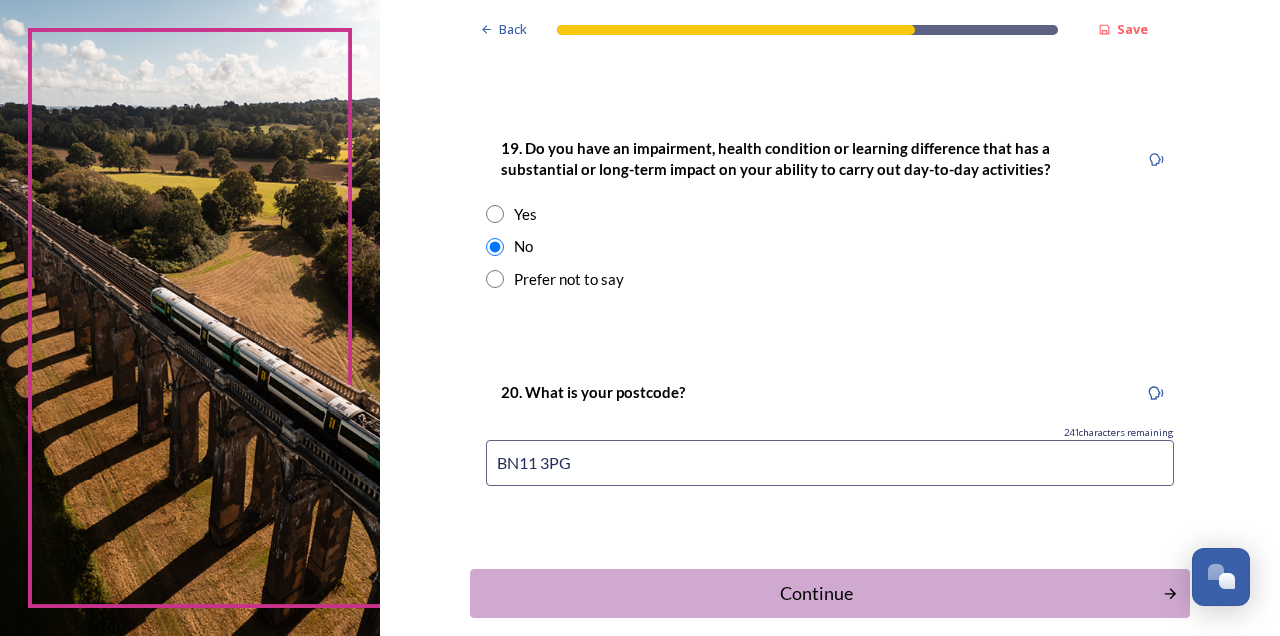 click on "Continue" at bounding box center (816, 593) 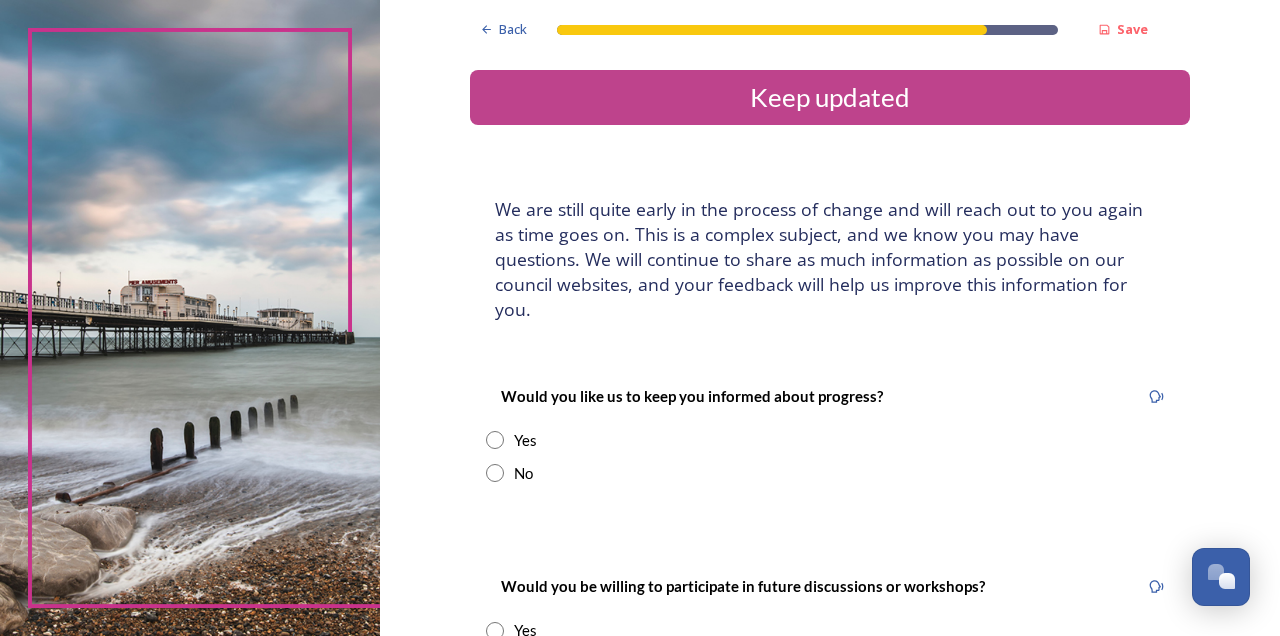 click at bounding box center [495, 440] 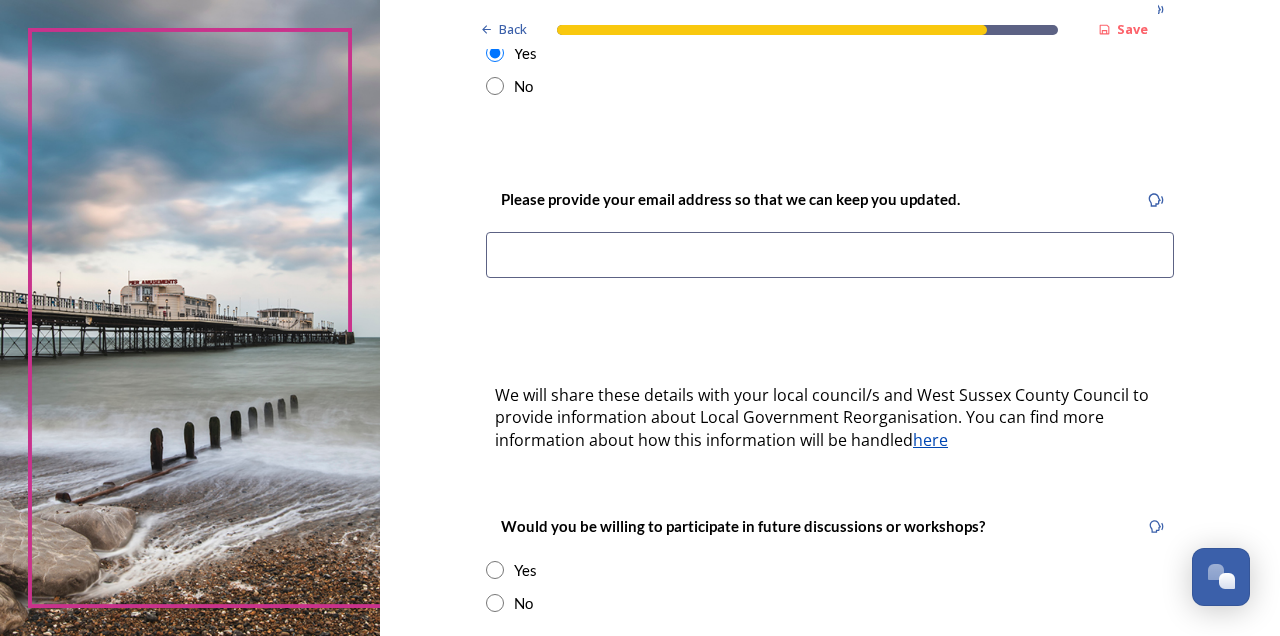 scroll, scrollTop: 388, scrollLeft: 0, axis: vertical 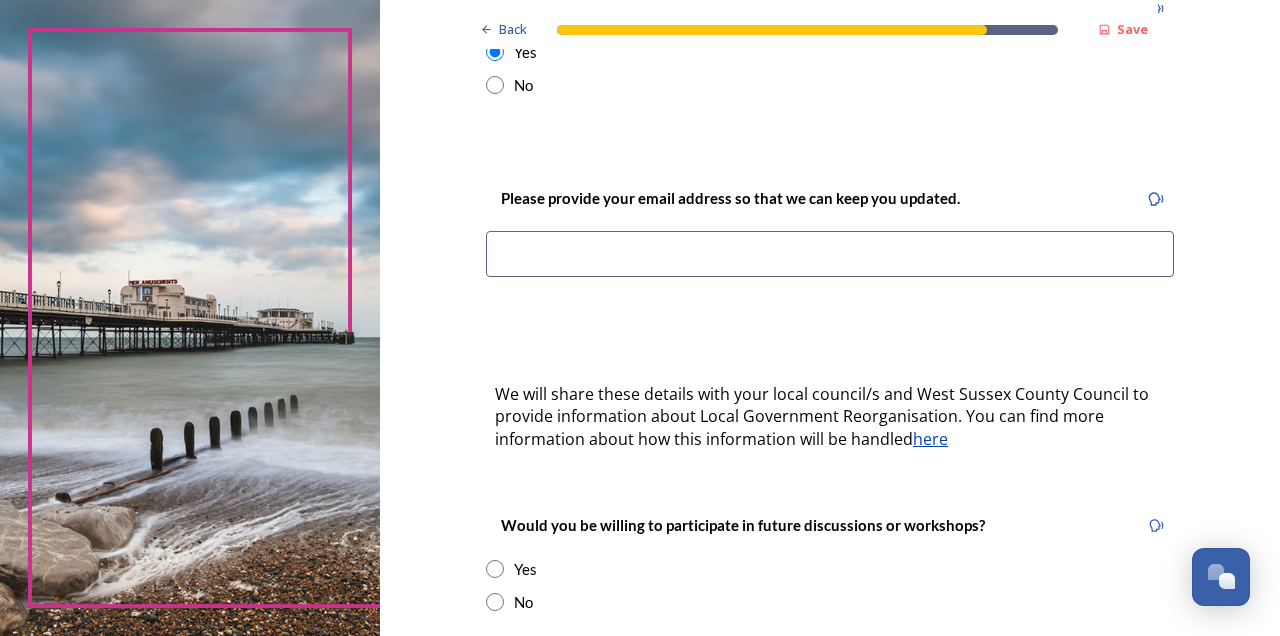 click at bounding box center (830, 254) 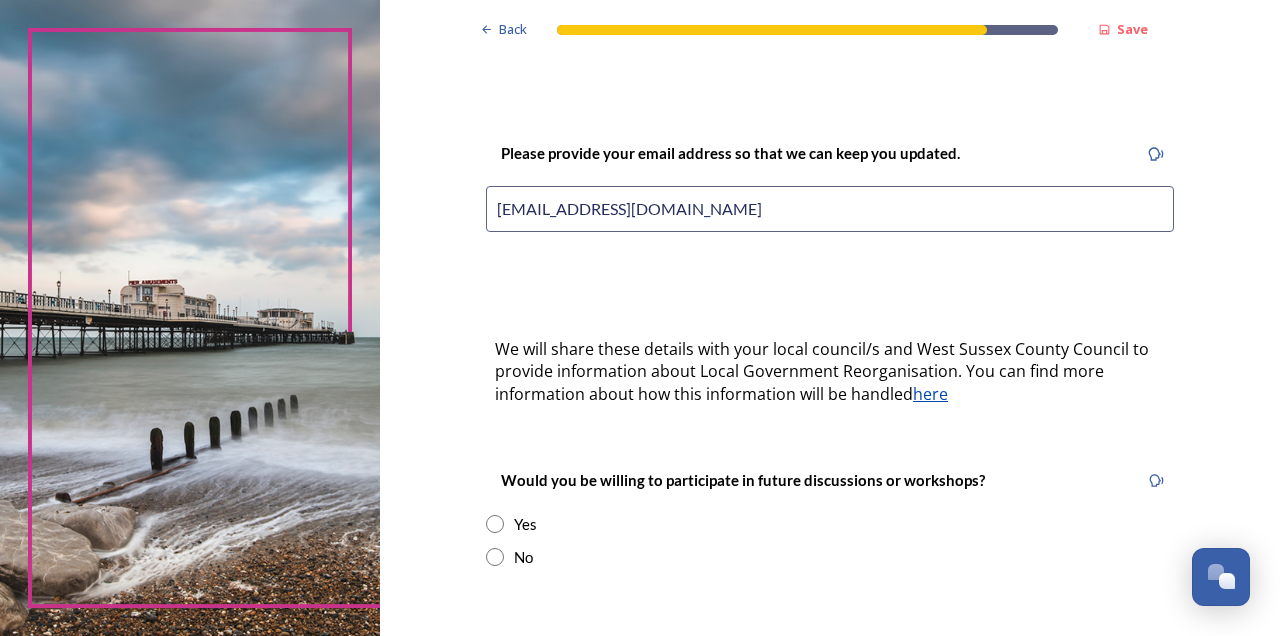 scroll, scrollTop: 477, scrollLeft: 0, axis: vertical 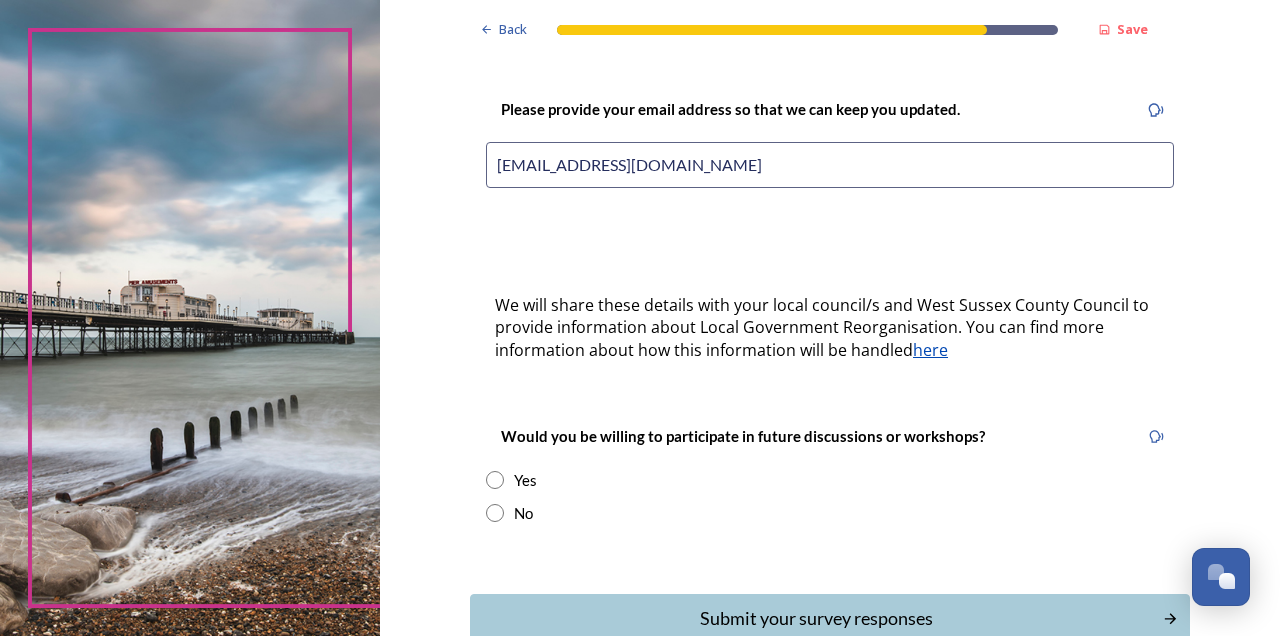 click at bounding box center (495, 480) 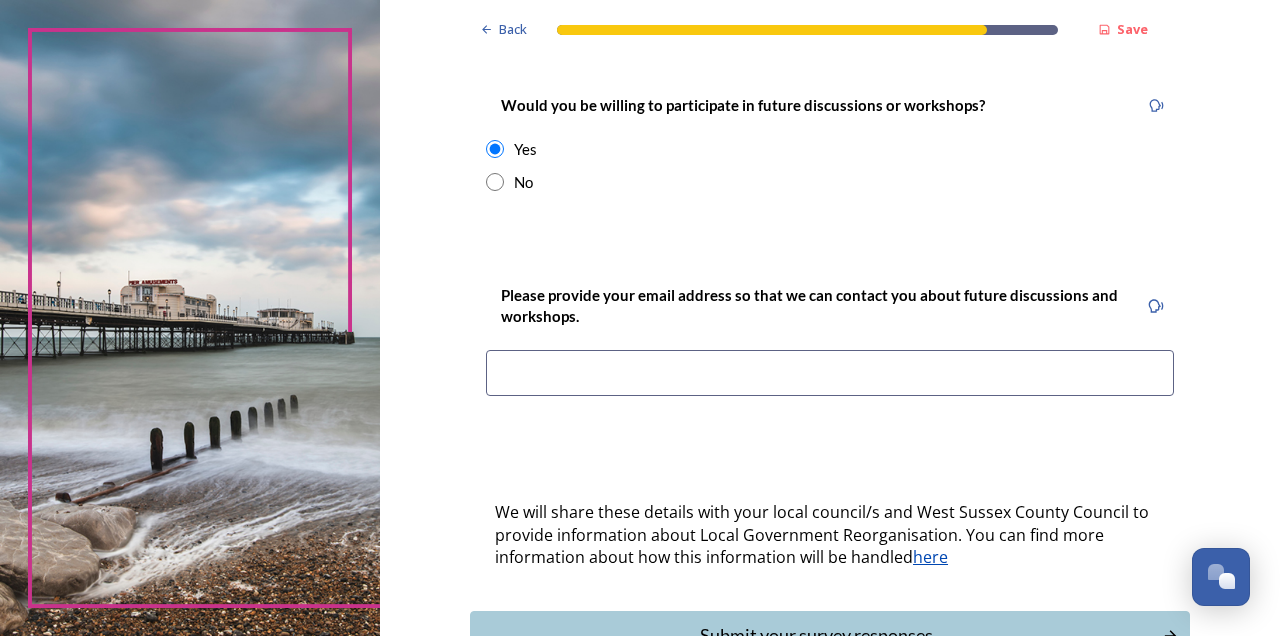 scroll, scrollTop: 824, scrollLeft: 0, axis: vertical 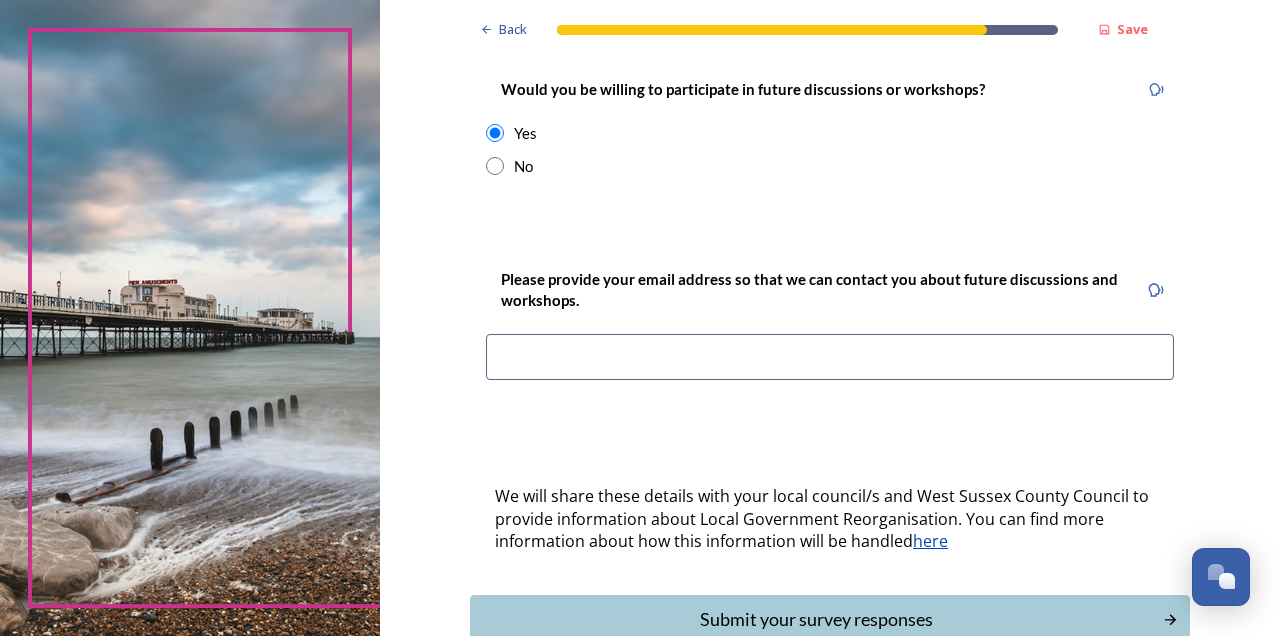 click at bounding box center [830, 357] 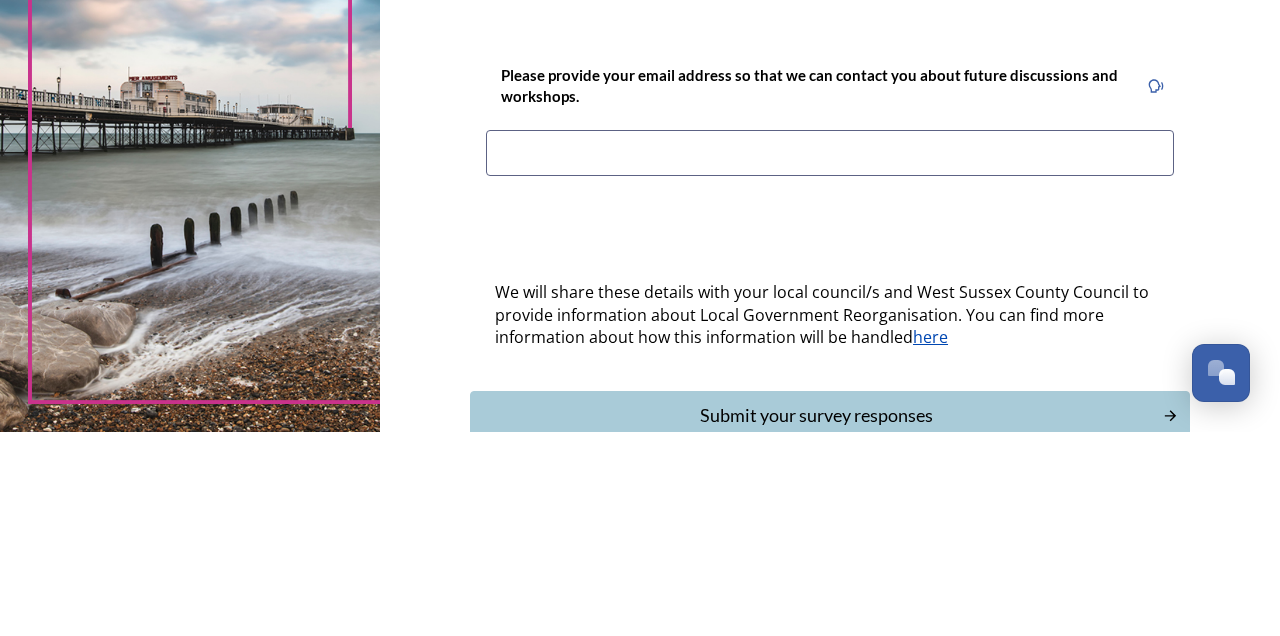 type on "[EMAIL_ADDRESS][DOMAIN_NAME]" 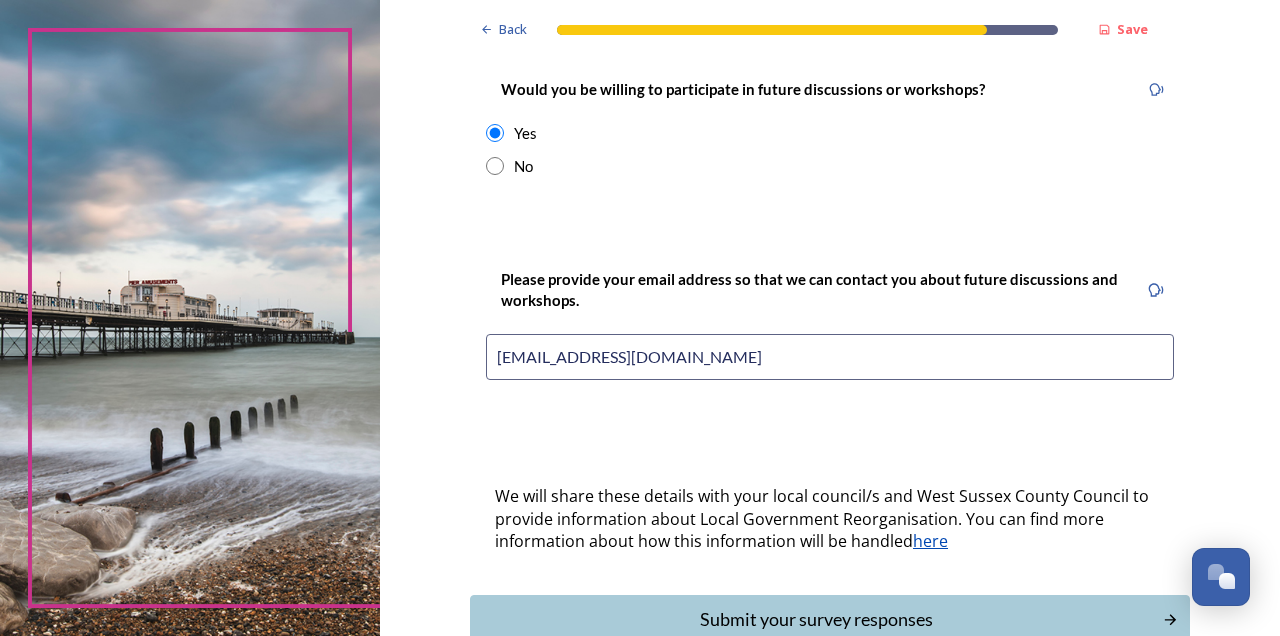 scroll, scrollTop: 96, scrollLeft: 0, axis: vertical 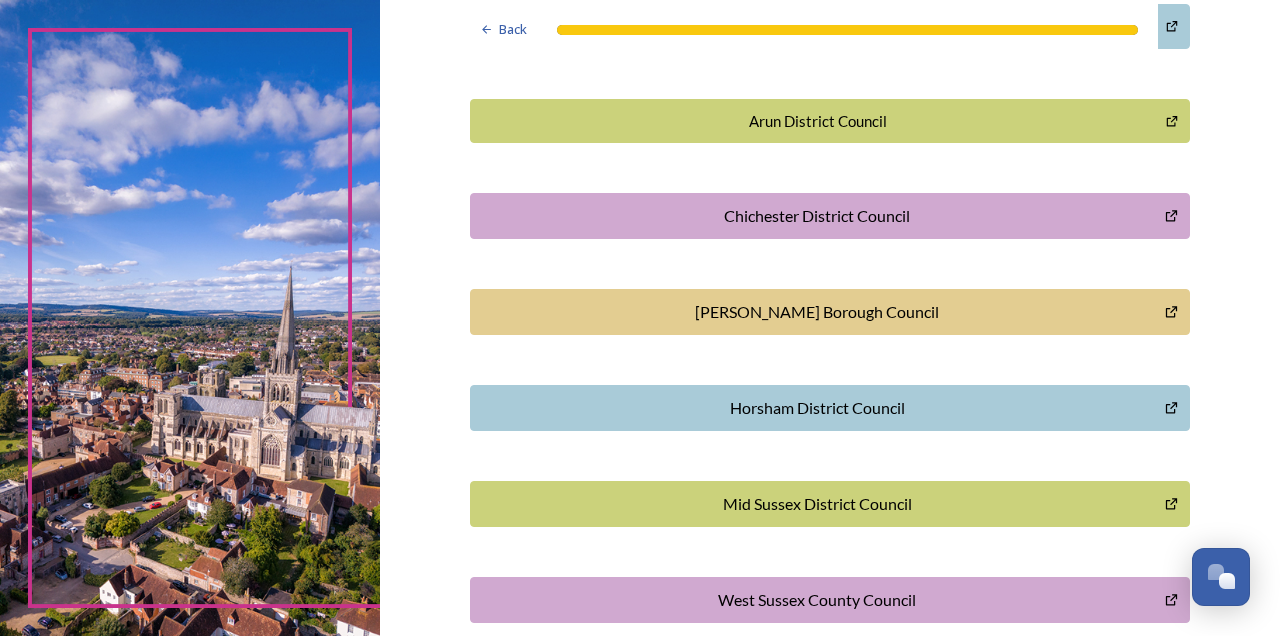 click on "West Sussex County Council" at bounding box center [817, 600] 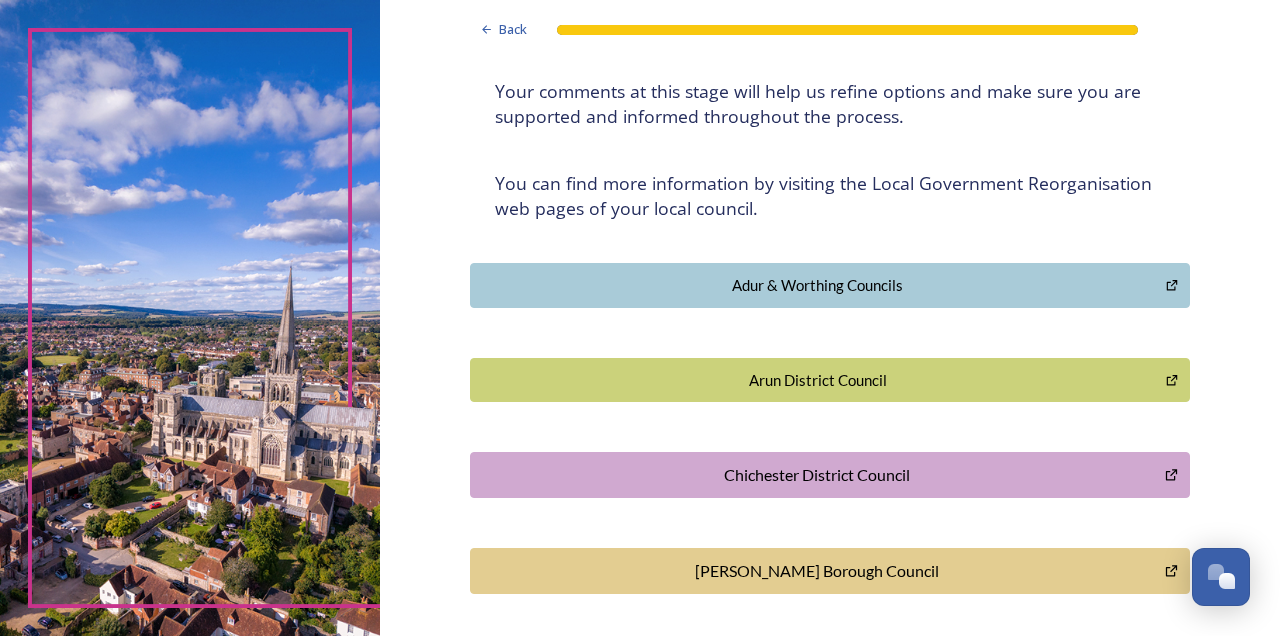 scroll, scrollTop: 296, scrollLeft: 0, axis: vertical 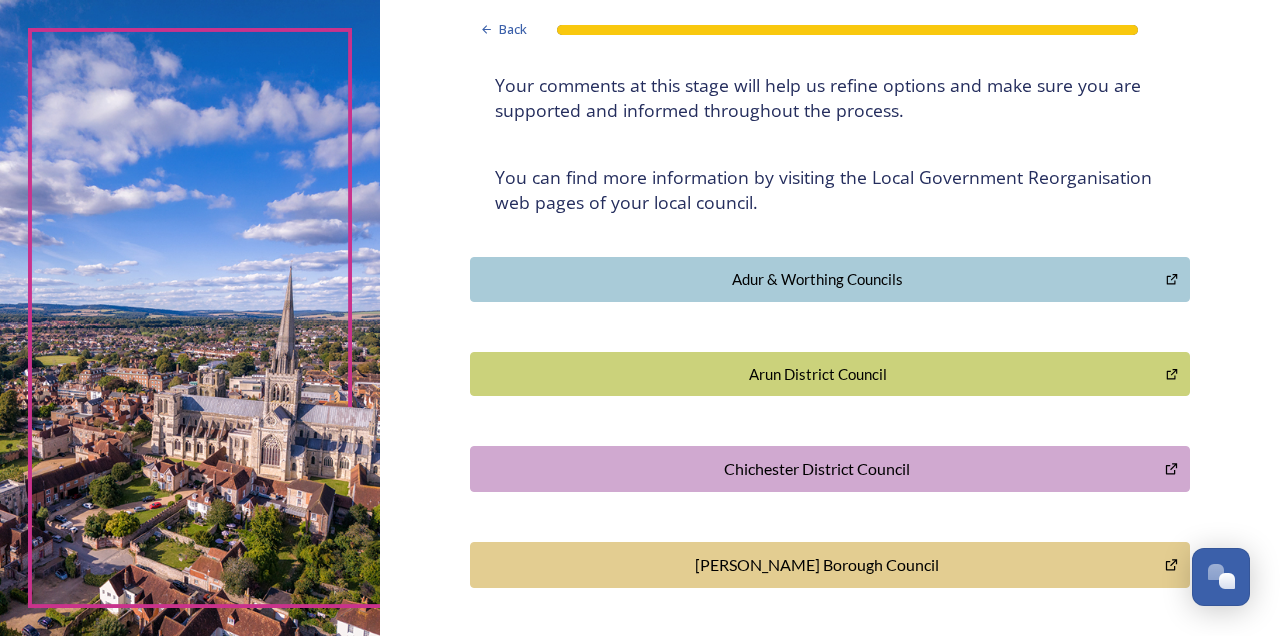 click on "Adur & Worthing Councils" at bounding box center (818, 279) 